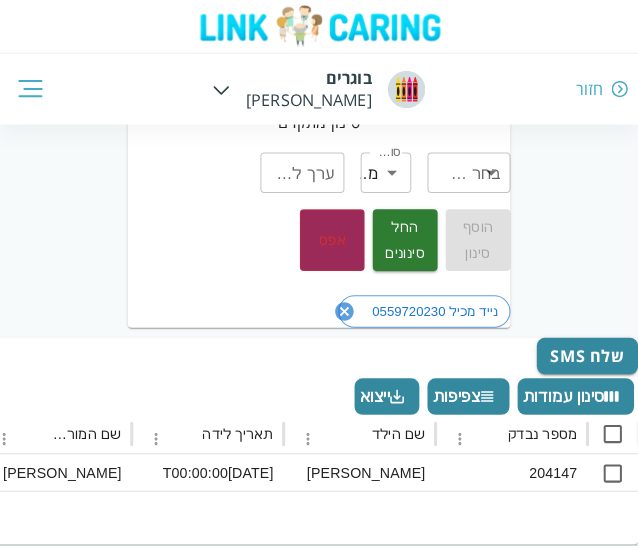 scroll, scrollTop: 0, scrollLeft: 0, axis: both 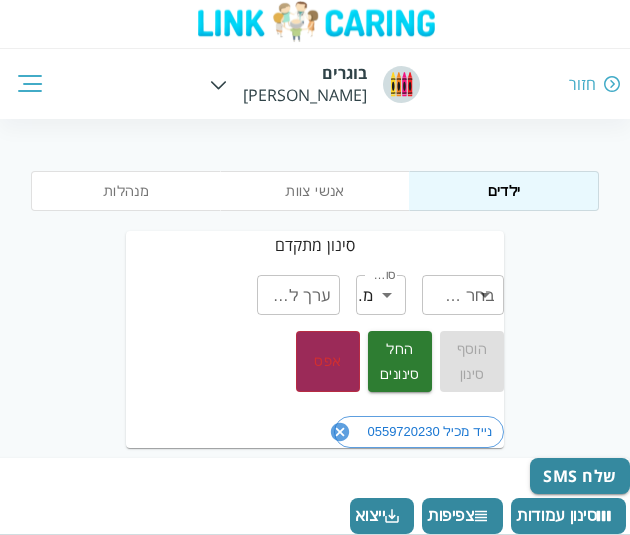 drag, startPoint x: 629, startPoint y: 69, endPoint x: 602, endPoint y: 89, distance: 33.600594 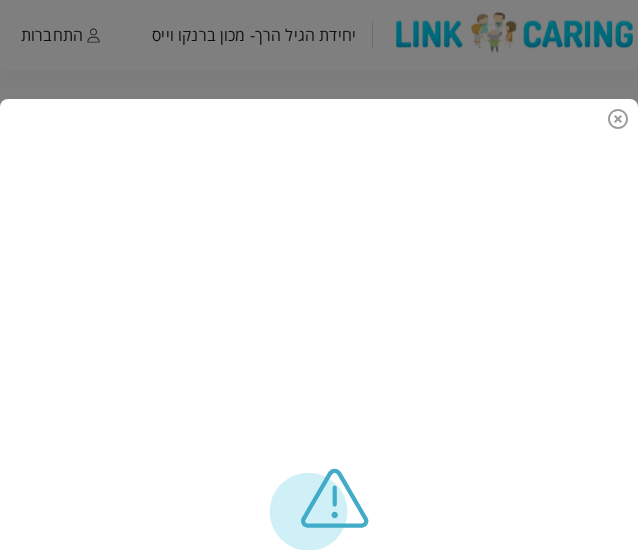 click 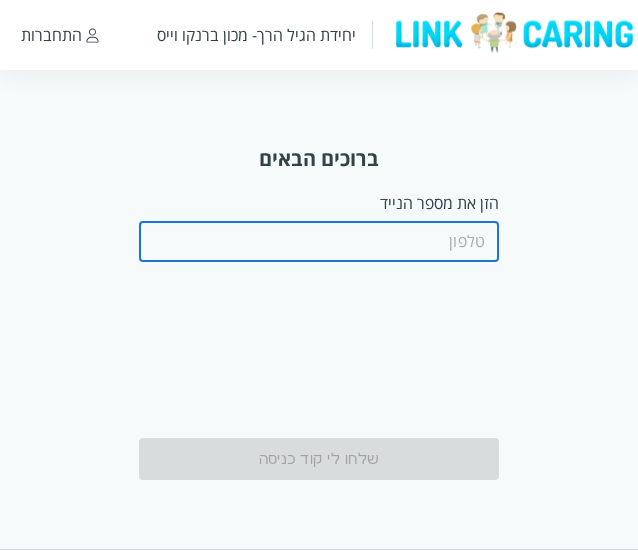click at bounding box center (319, 242) 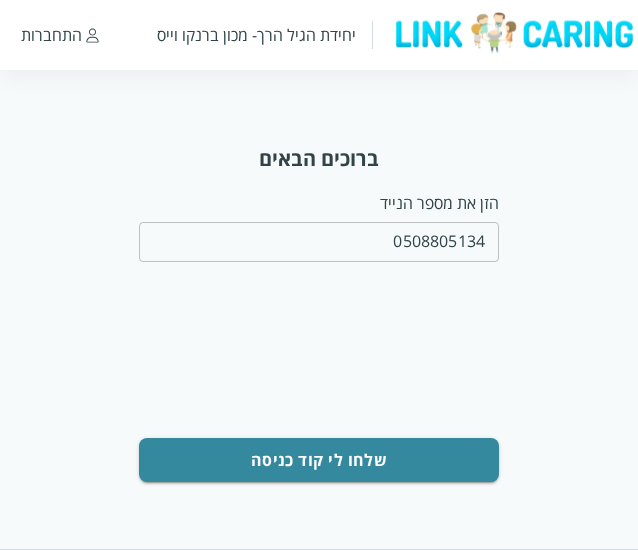 click on "שלחו לי קוד כניסה" at bounding box center (319, 460) 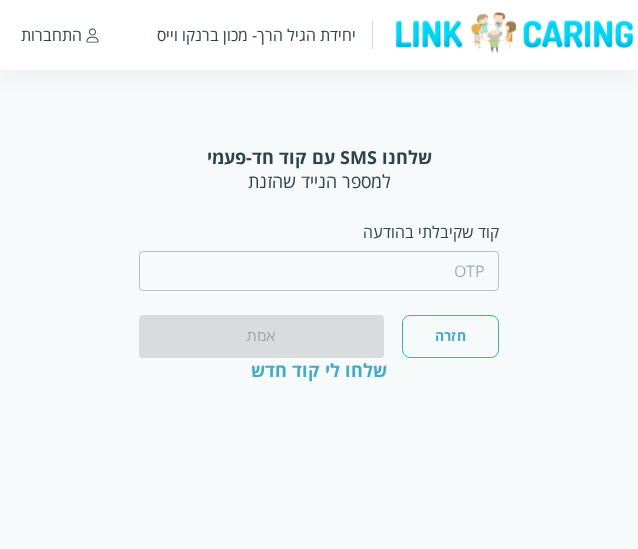 click on "קוד שקיבלתי בהודעה" at bounding box center [319, 232] 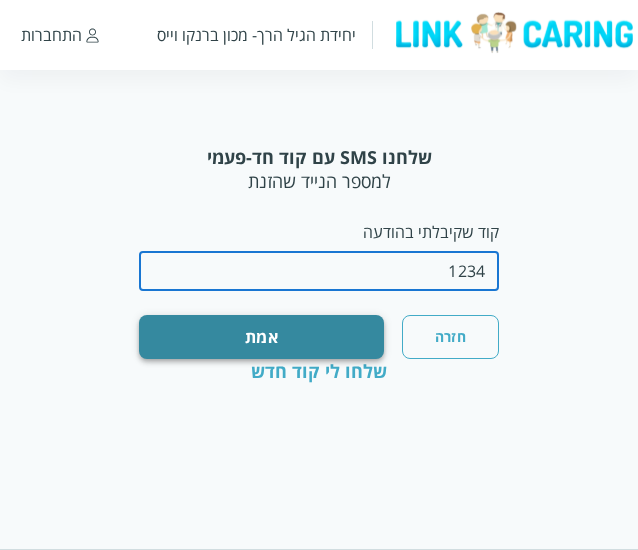 type on "1234" 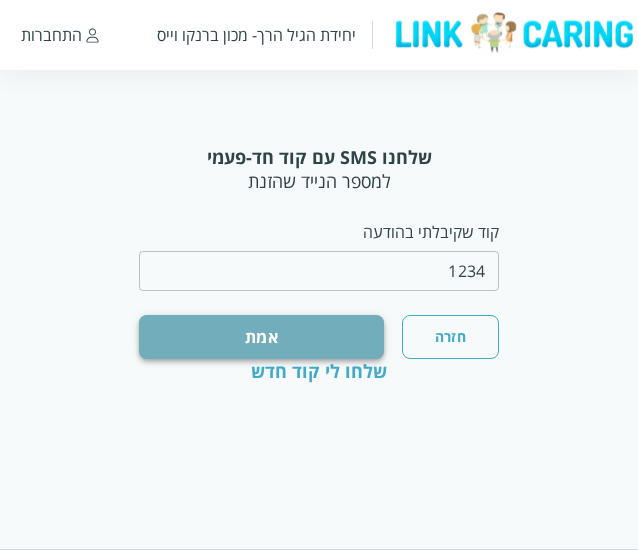click on "אמת" at bounding box center [261, 337] 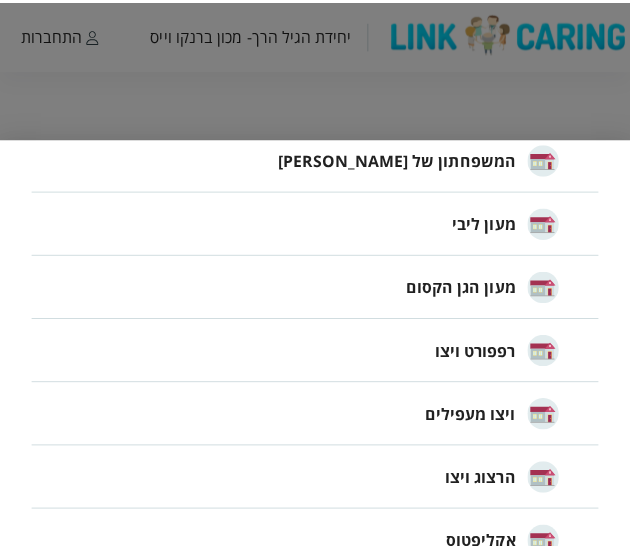 scroll, scrollTop: 415, scrollLeft: 0, axis: vertical 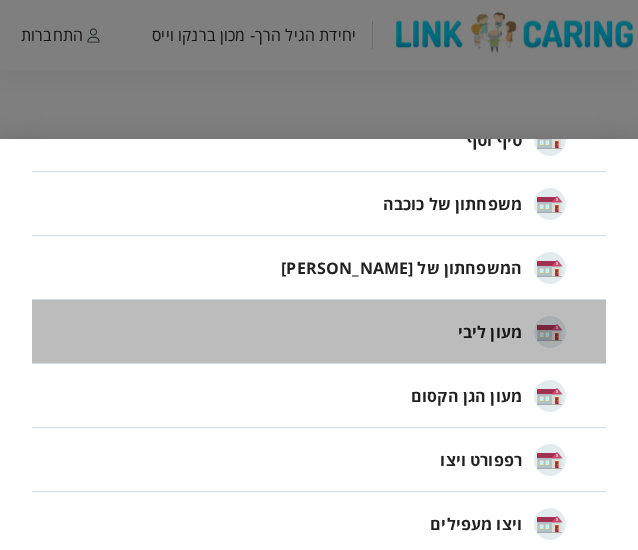 click on "מעון ליבי" at bounding box center (490, 332) 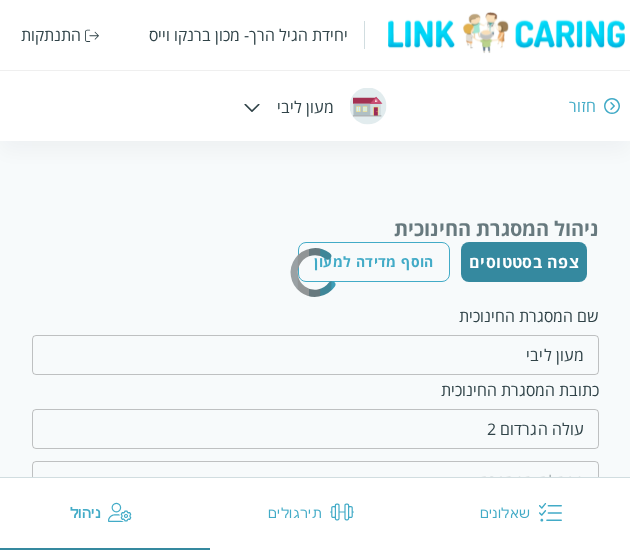 type on "יסכה גבאי" 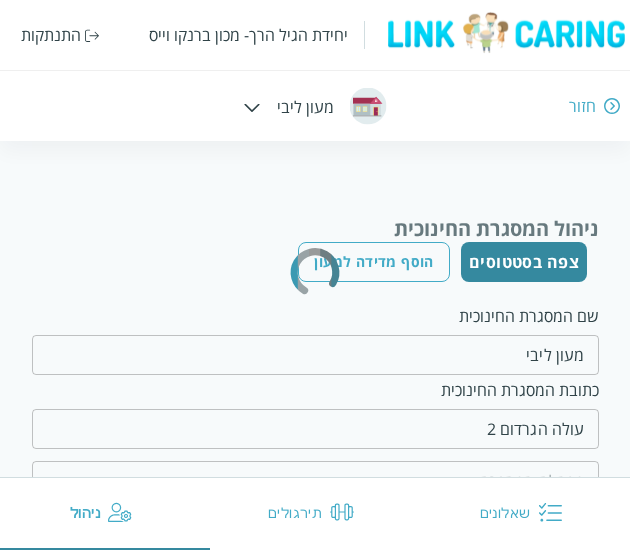 type on "0547636669" 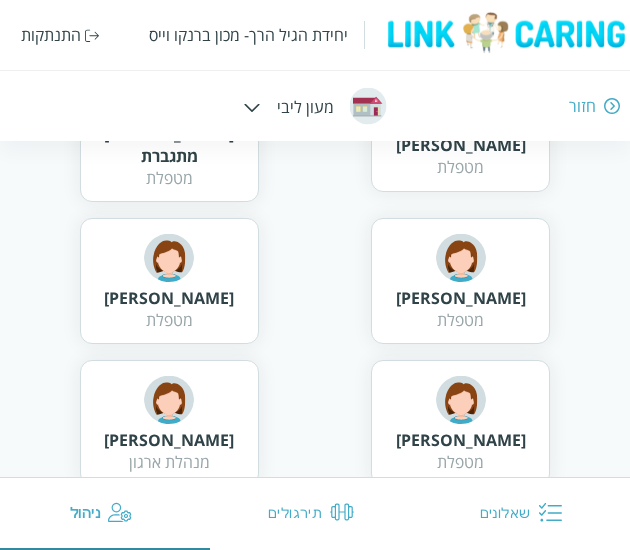 scroll, scrollTop: 1754, scrollLeft: 0, axis: vertical 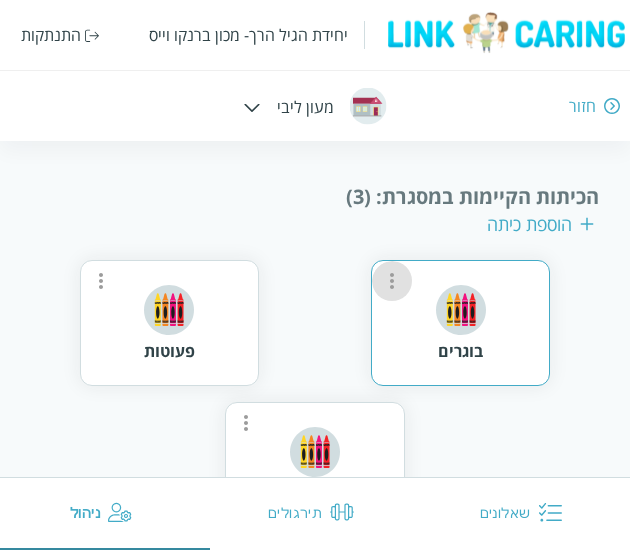 click 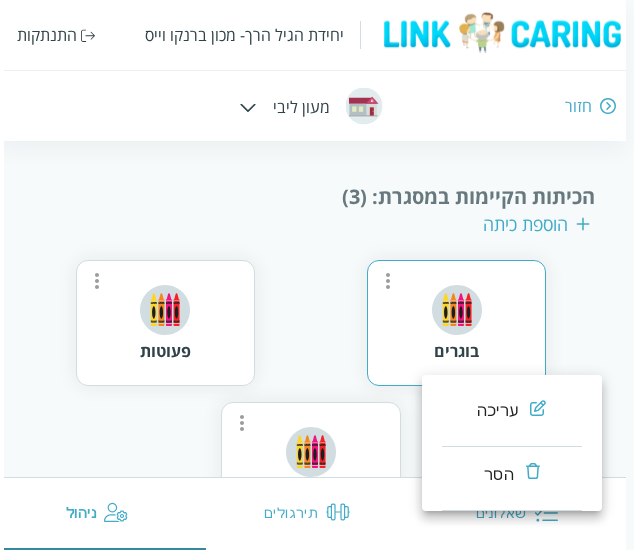 scroll, scrollTop: 1331, scrollLeft: 0, axis: vertical 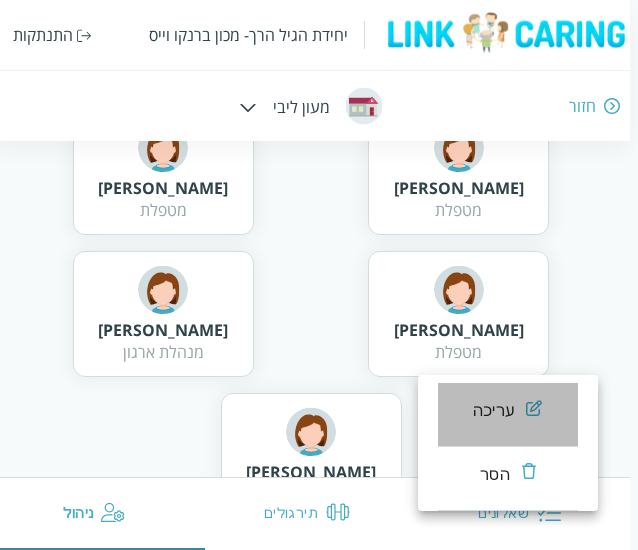 click on "עריכה" at bounding box center (508, 415) 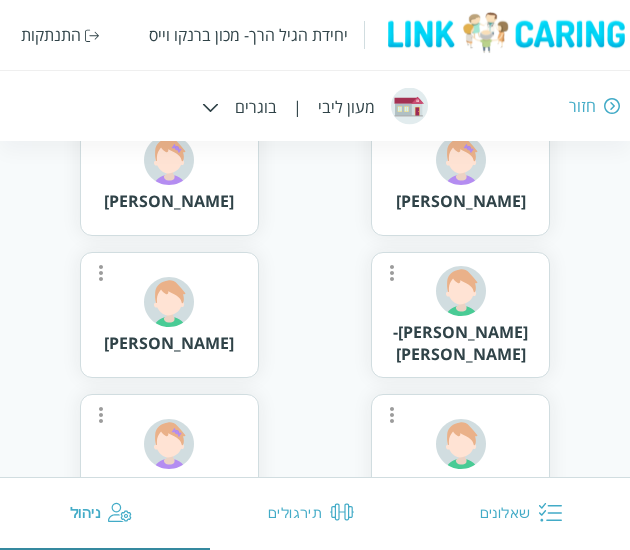scroll, scrollTop: 2242, scrollLeft: 0, axis: vertical 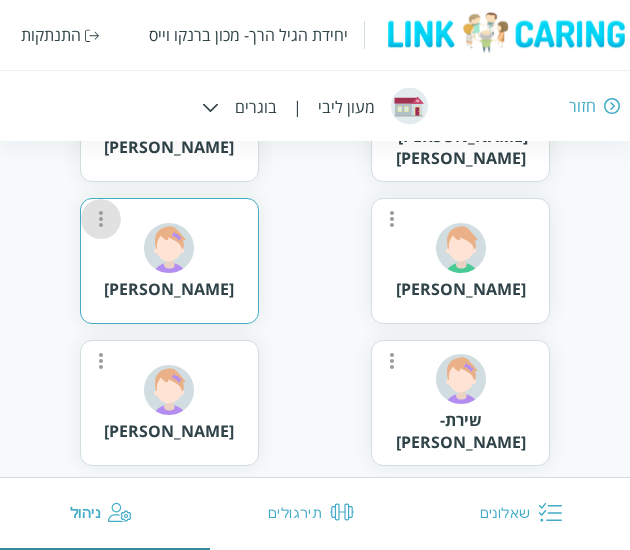 click 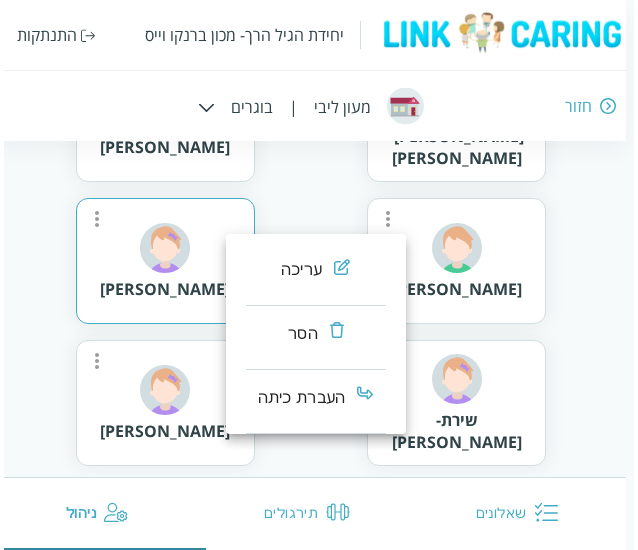 scroll, scrollTop: 1818, scrollLeft: 0, axis: vertical 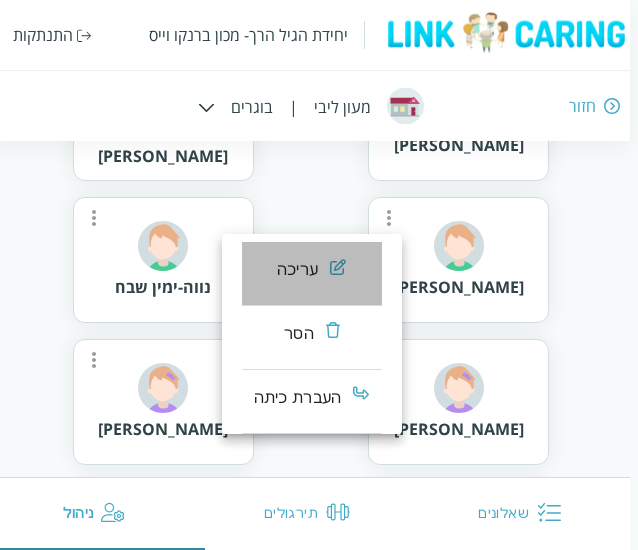 click on "עריכה" at bounding box center (297, 270) 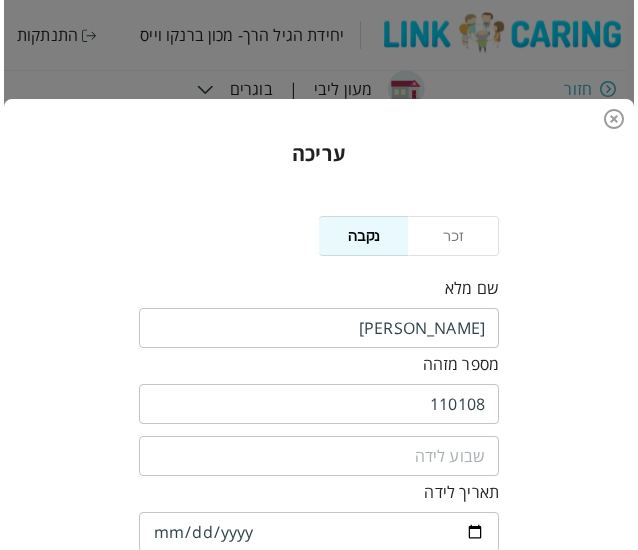 scroll, scrollTop: 1230, scrollLeft: 0, axis: vertical 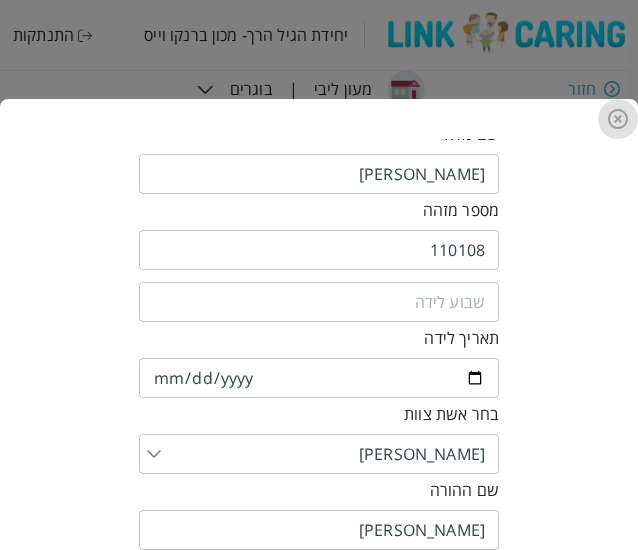 click 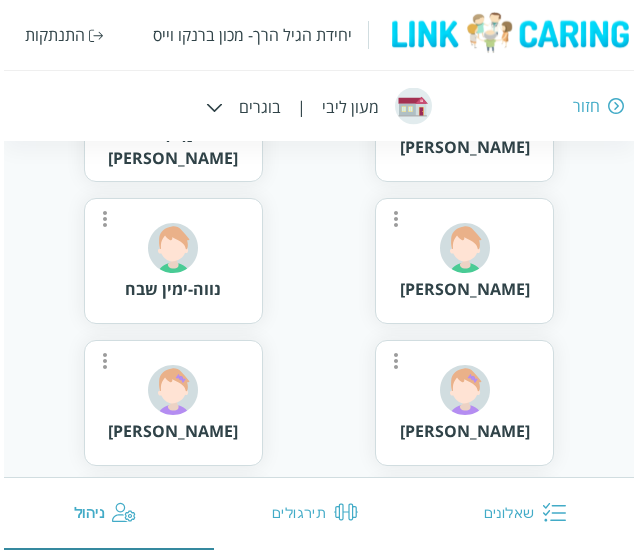scroll, scrollTop: 1814, scrollLeft: 0, axis: vertical 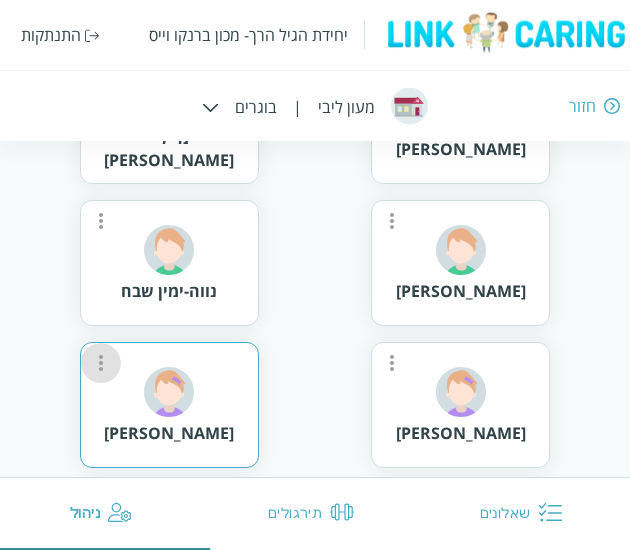 click 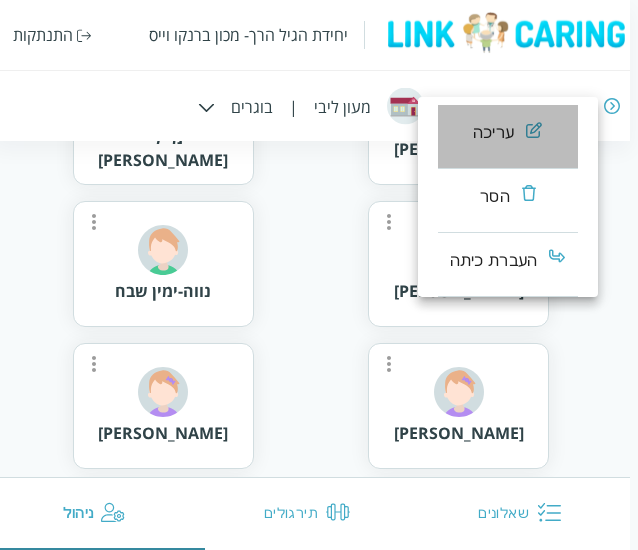 click on "עריכה" at bounding box center [493, 133] 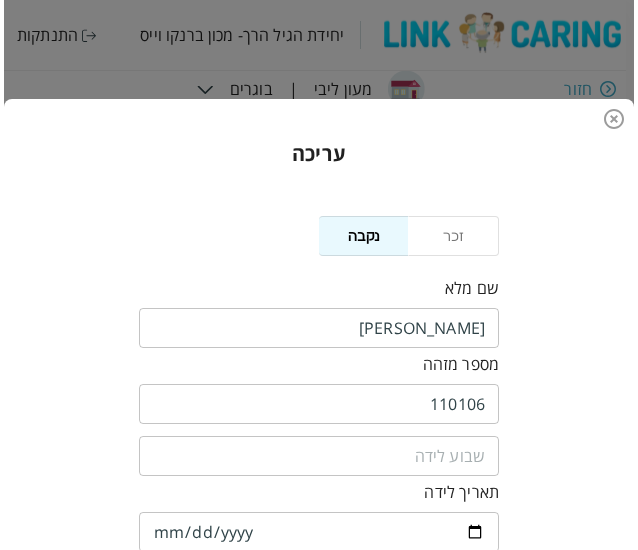 scroll, scrollTop: 1230, scrollLeft: 0, axis: vertical 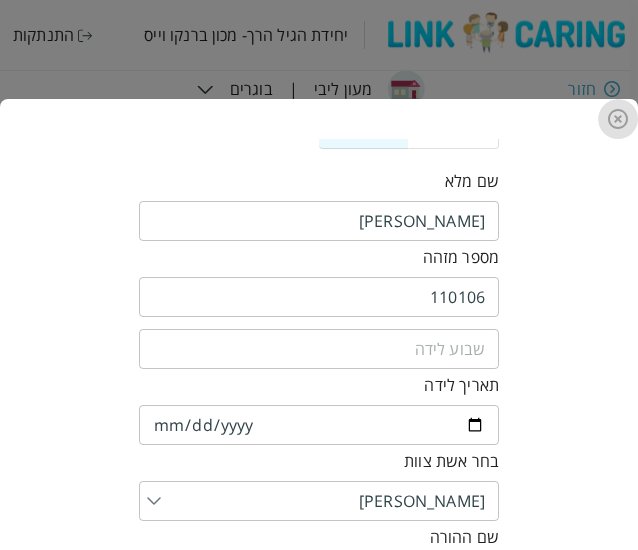 click 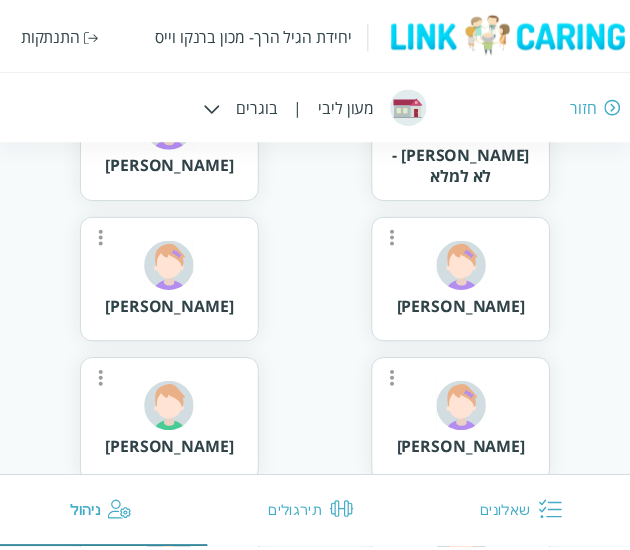 scroll, scrollTop: 1898, scrollLeft: 0, axis: vertical 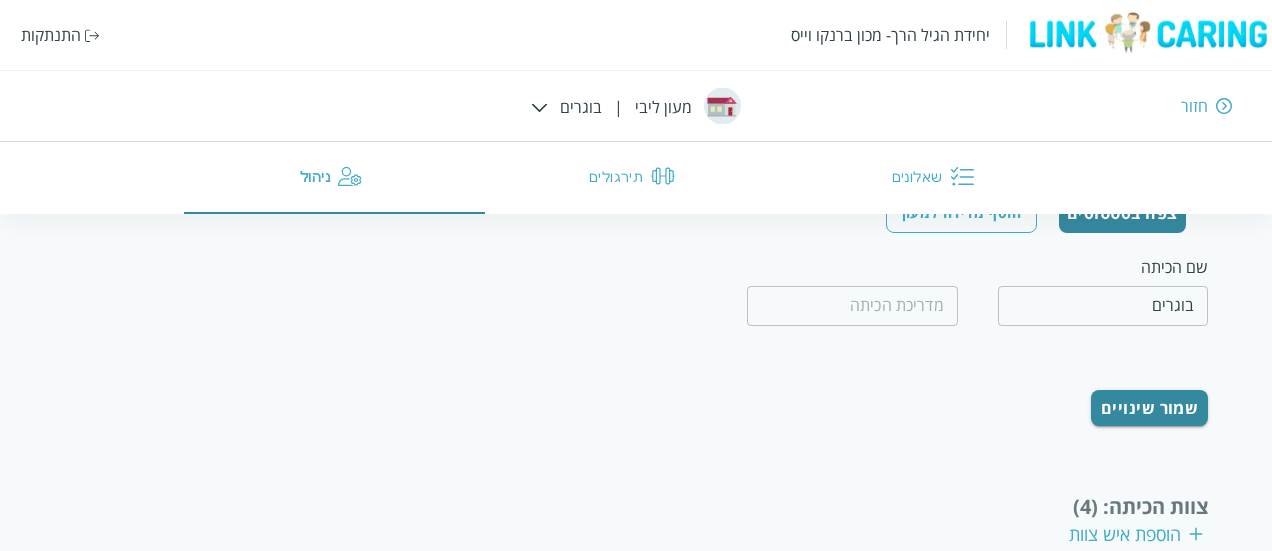 click on "חזור" at bounding box center [922, 106] 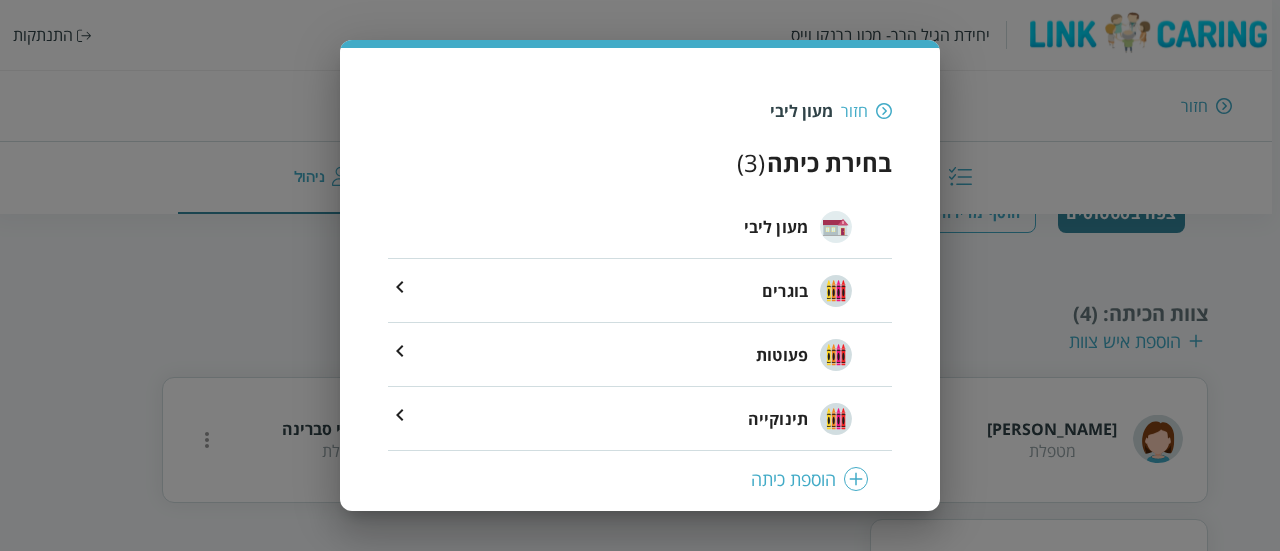 click at bounding box center [884, 111] 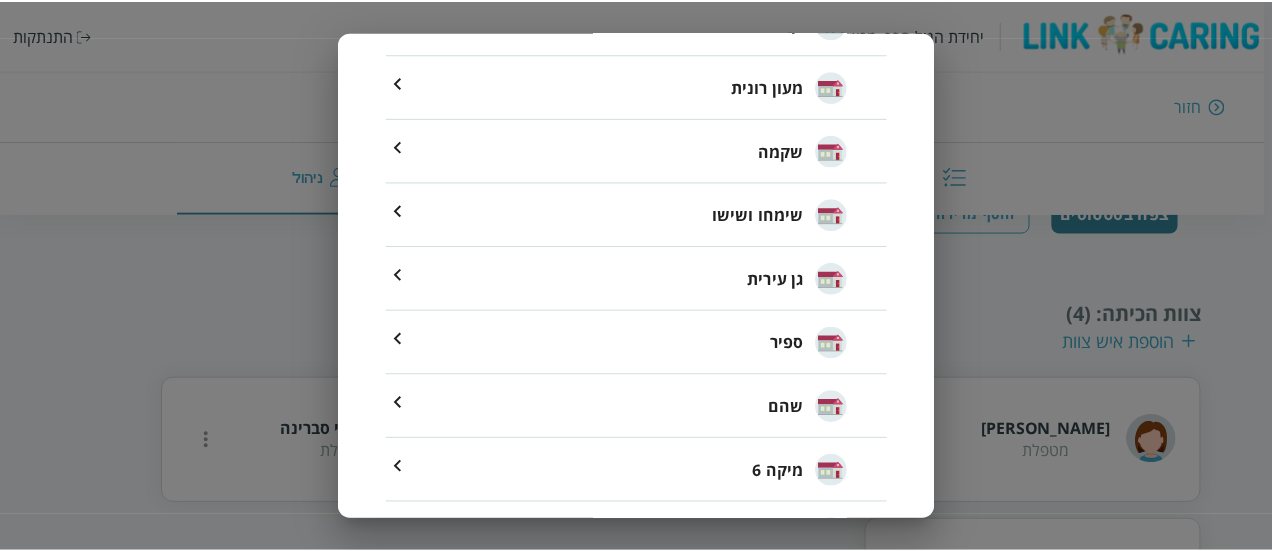scroll, scrollTop: 1302, scrollLeft: 0, axis: vertical 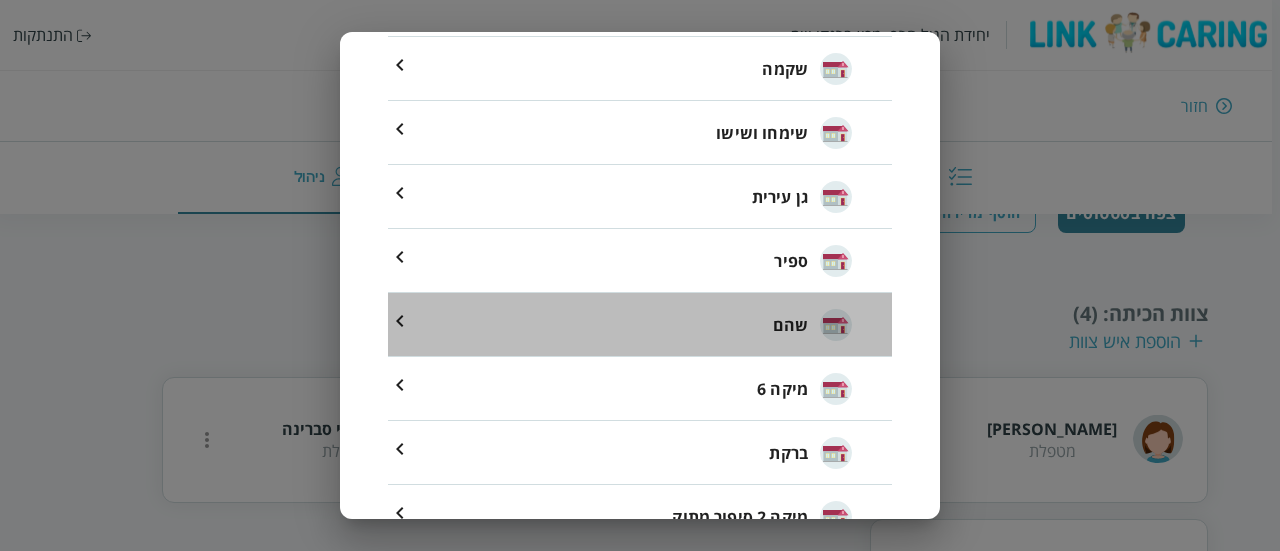 click on "שהם" at bounding box center [790, 325] 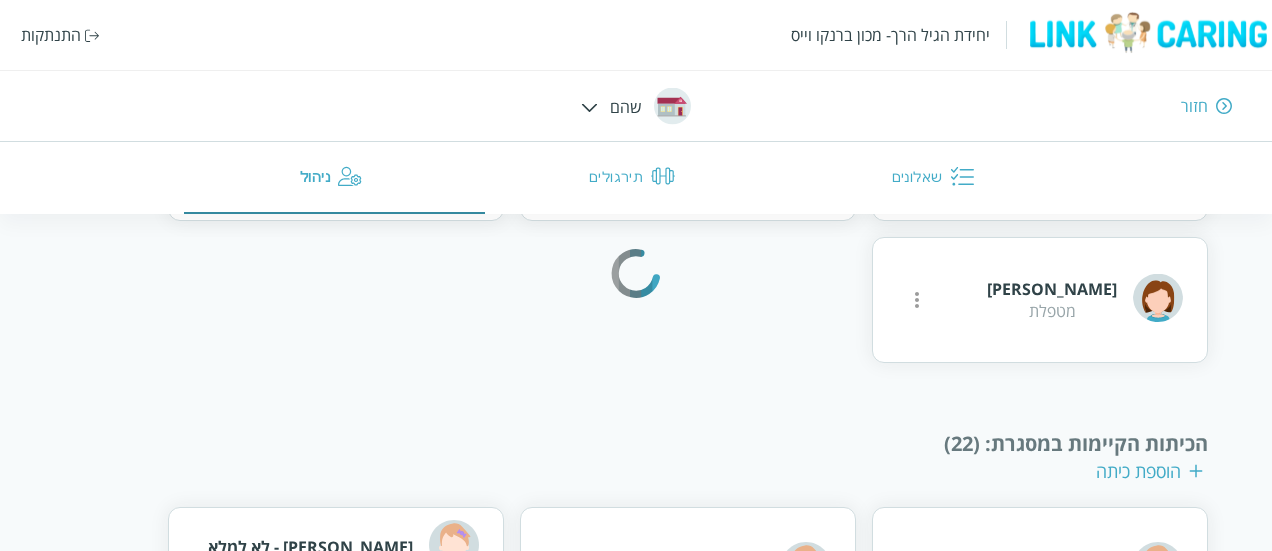 type on "0549008434" 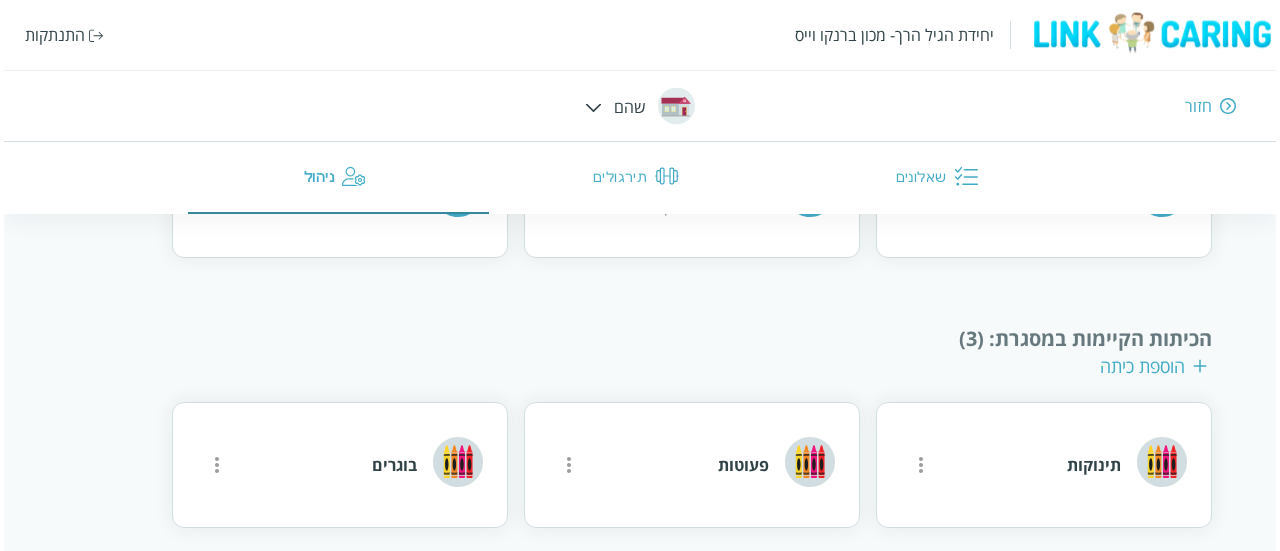 scroll, scrollTop: 1236, scrollLeft: 0, axis: vertical 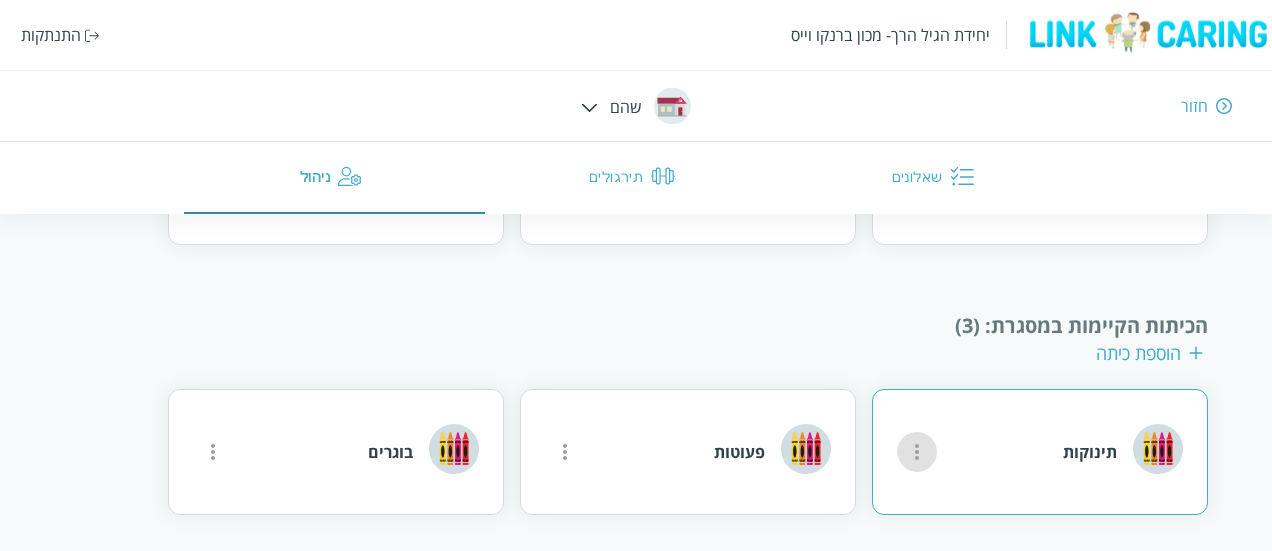 click 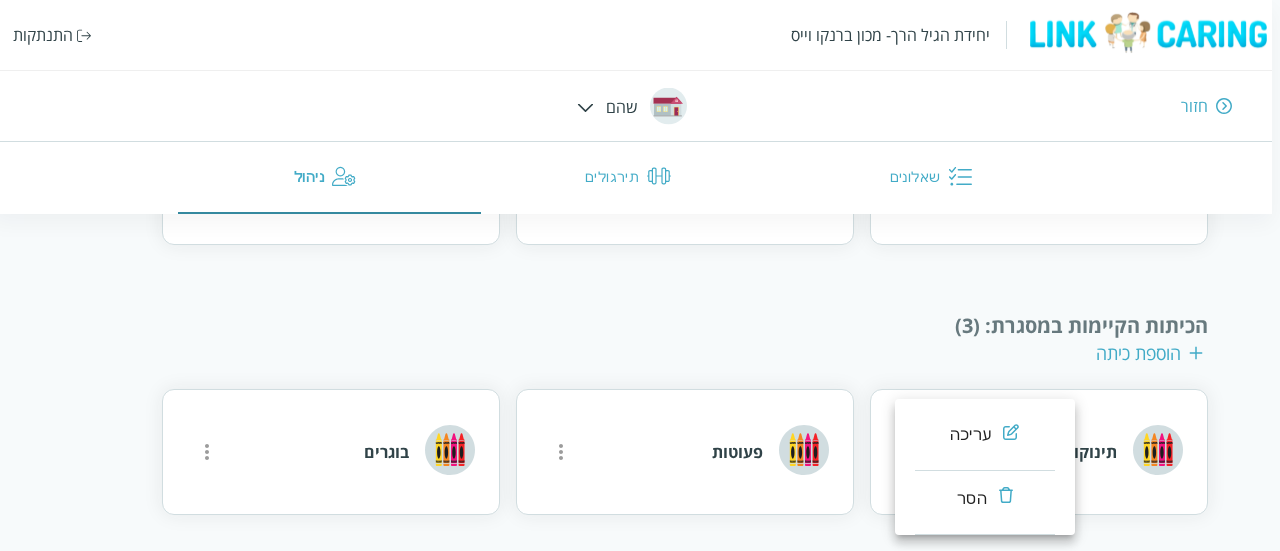 click on "עריכה" at bounding box center (970, 435) 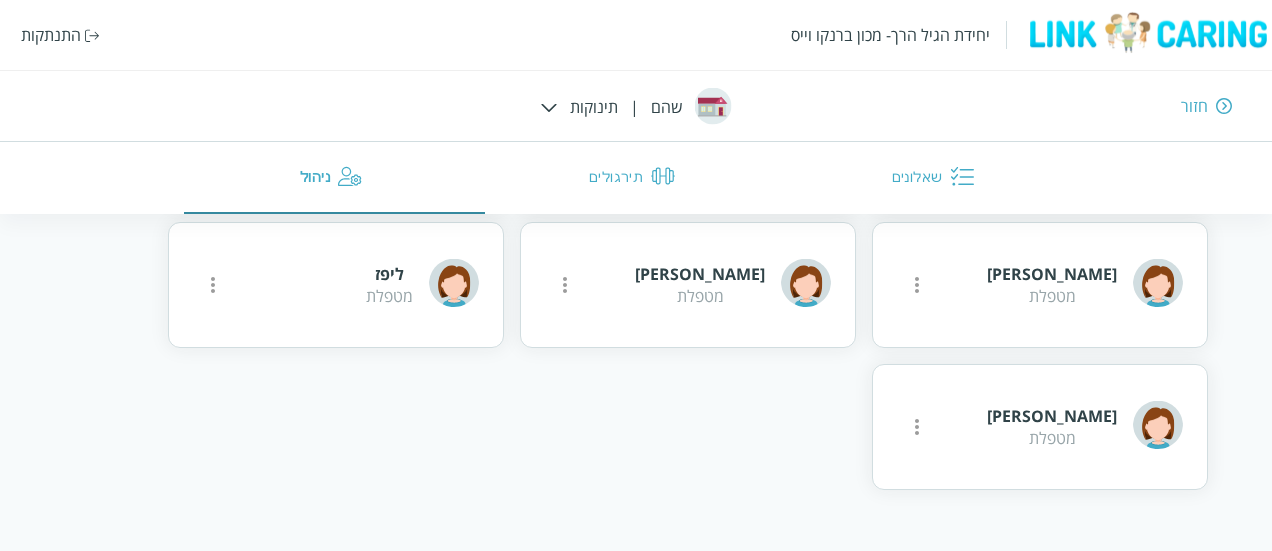 scroll, scrollTop: 478, scrollLeft: 0, axis: vertical 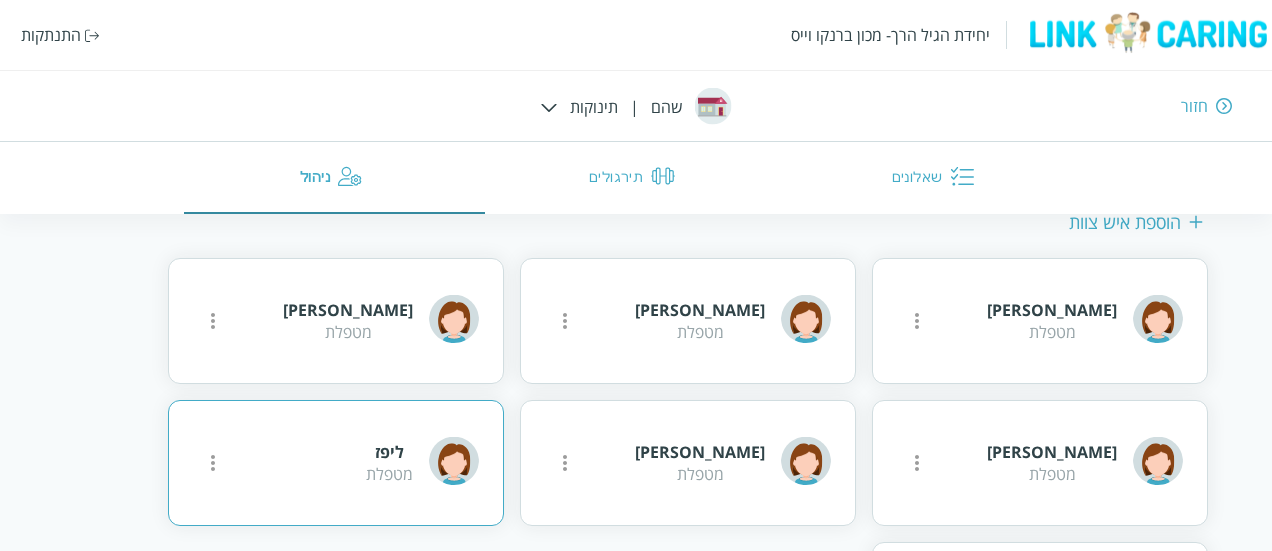 click 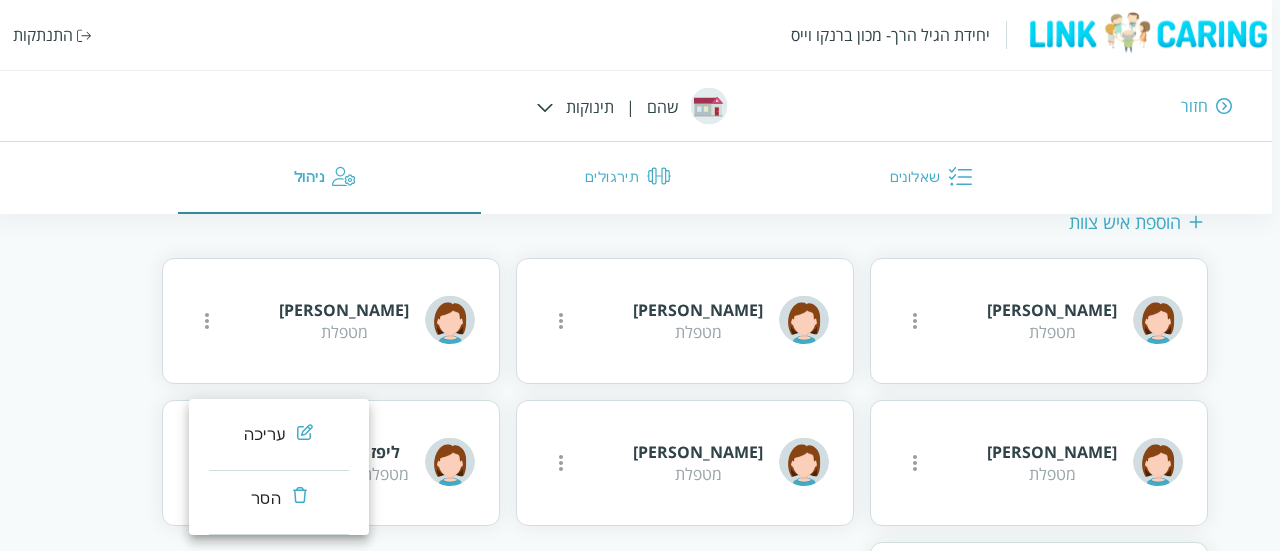 click on "עריכה" at bounding box center (264, 435) 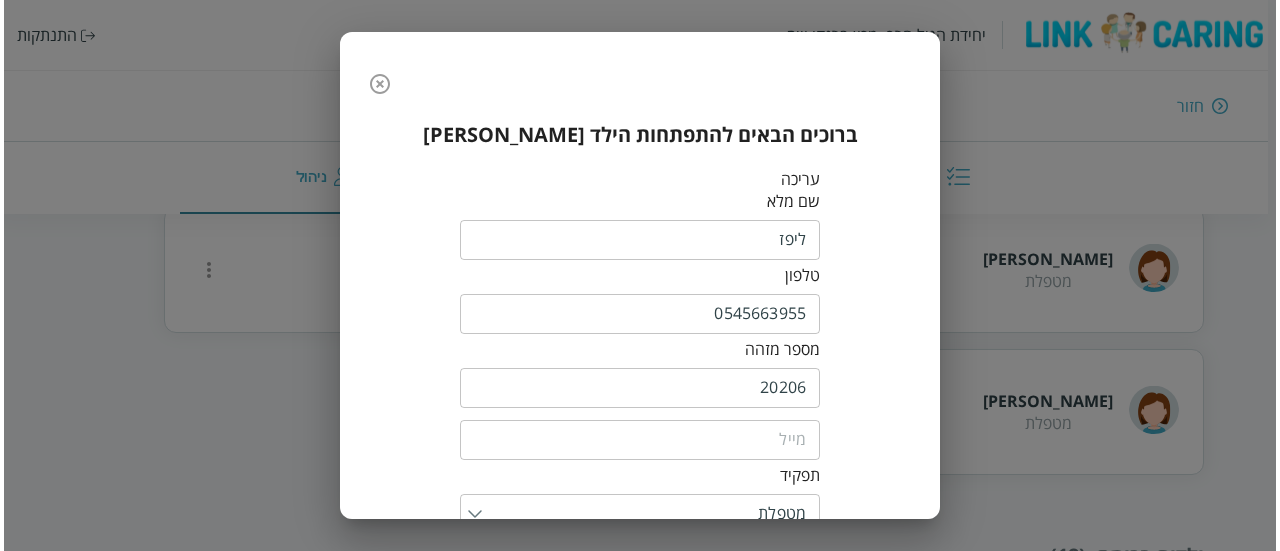 scroll, scrollTop: 285, scrollLeft: 0, axis: vertical 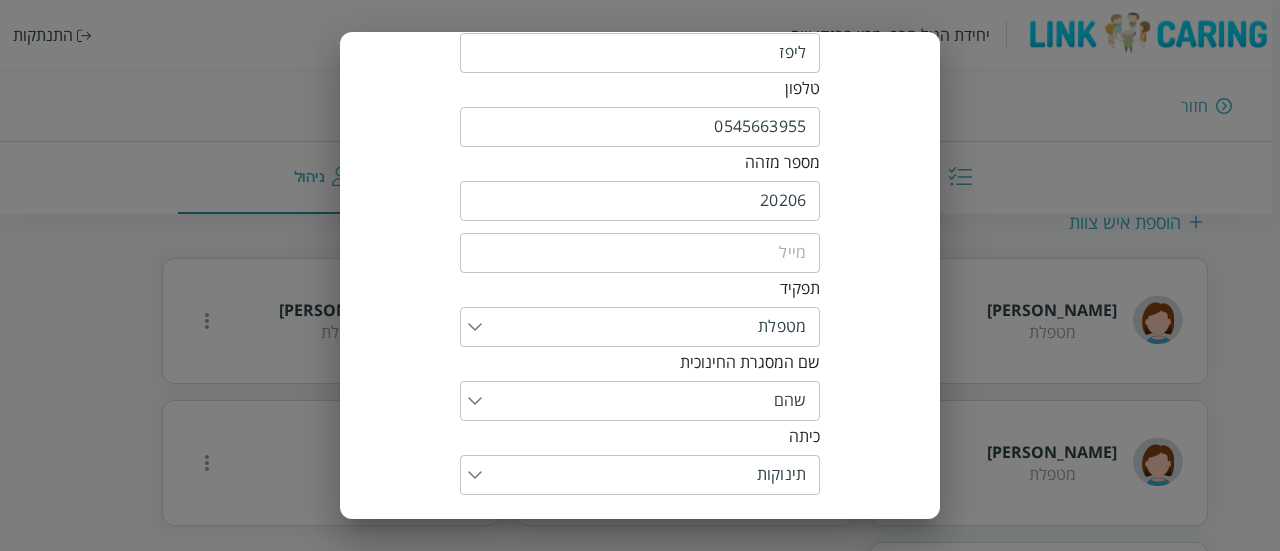 click at bounding box center [640, 253] 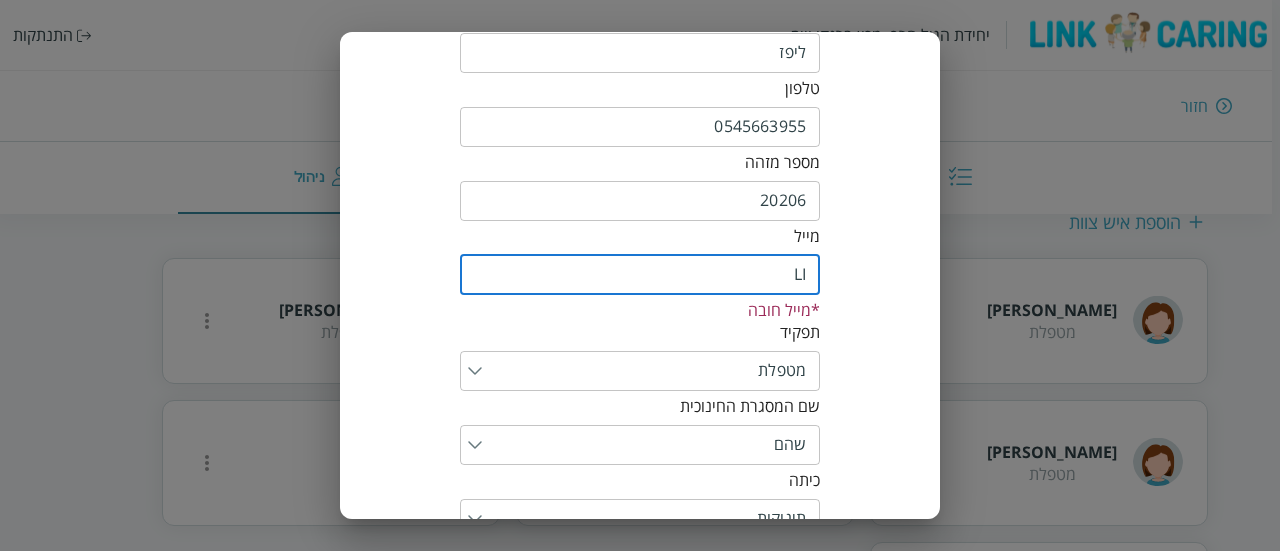 type on "li@yopmail.com" 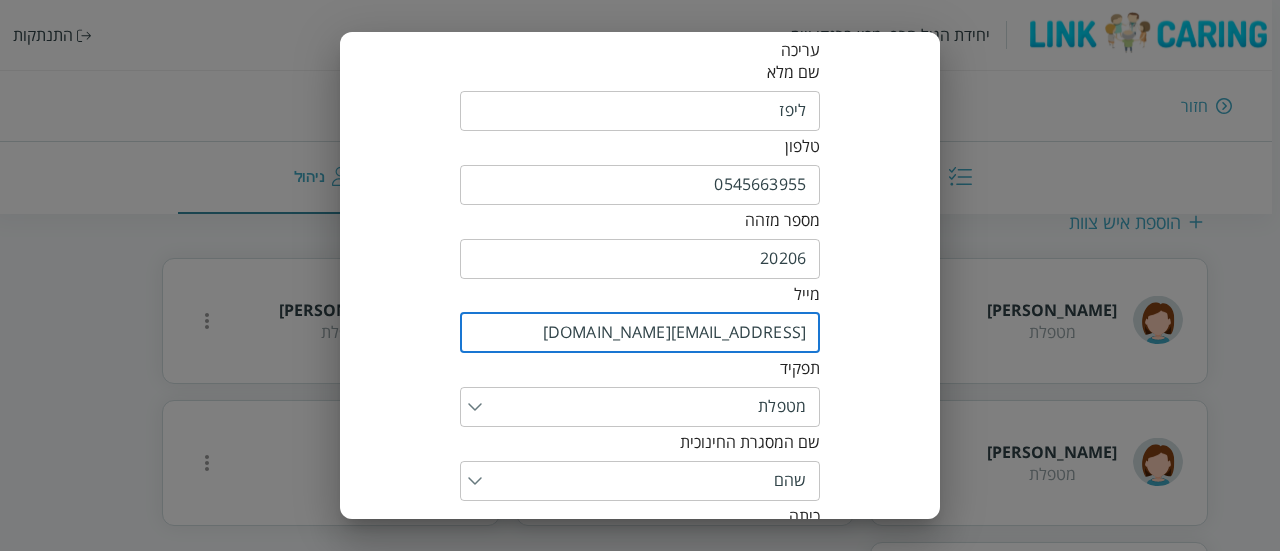 scroll, scrollTop: 128, scrollLeft: 0, axis: vertical 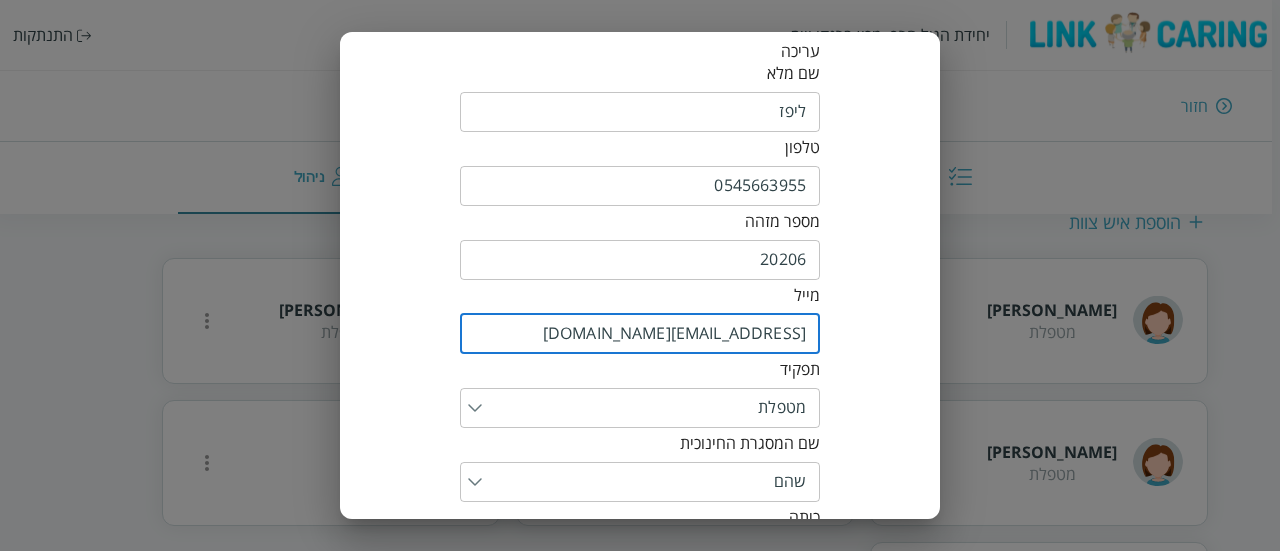 click on "0545663955" at bounding box center [640, 186] 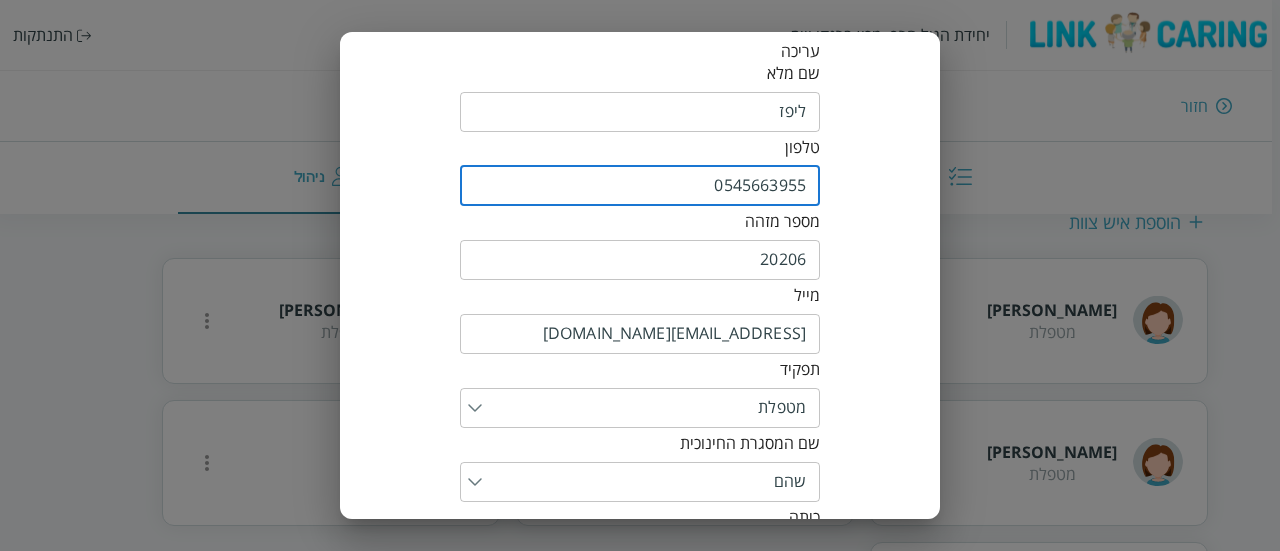 click on "0545663955" at bounding box center [640, 186] 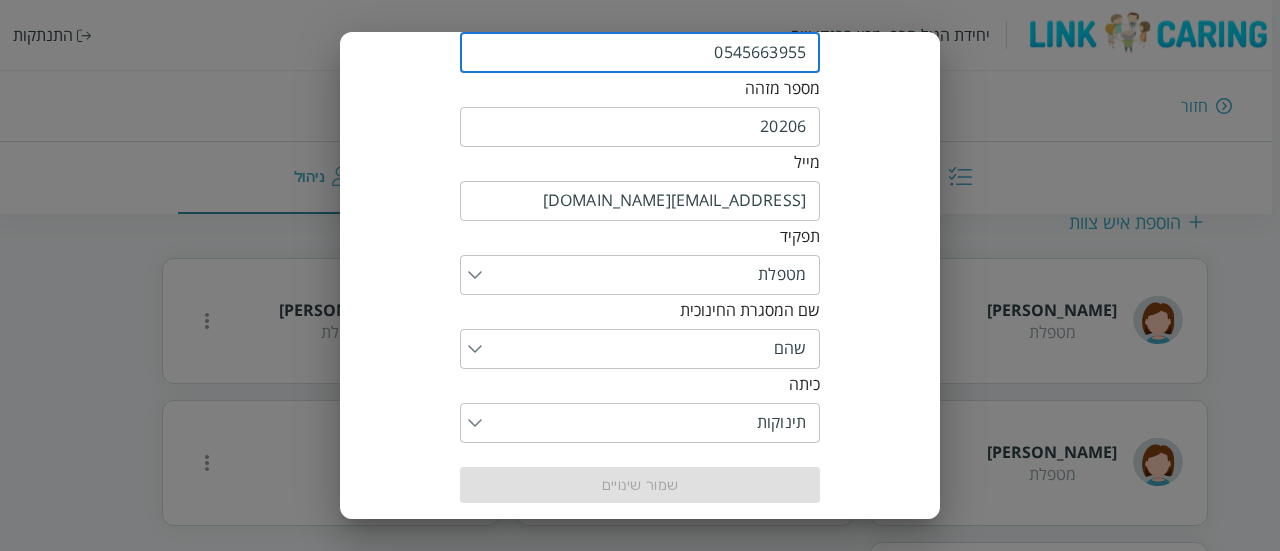scroll, scrollTop: 272, scrollLeft: 0, axis: vertical 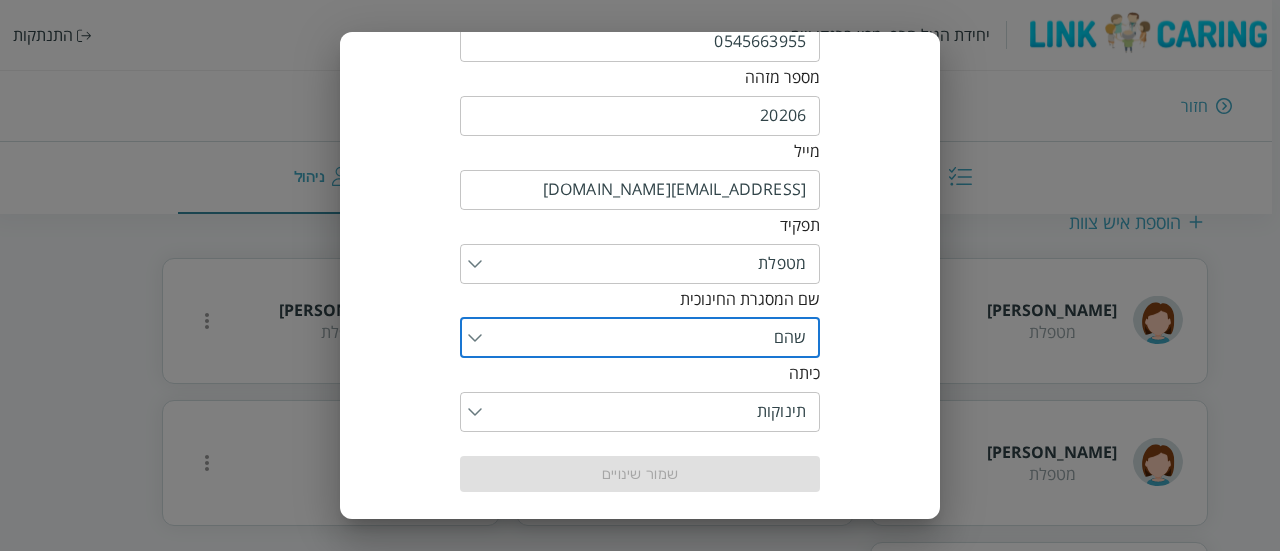 click at bounding box center [644, 338] 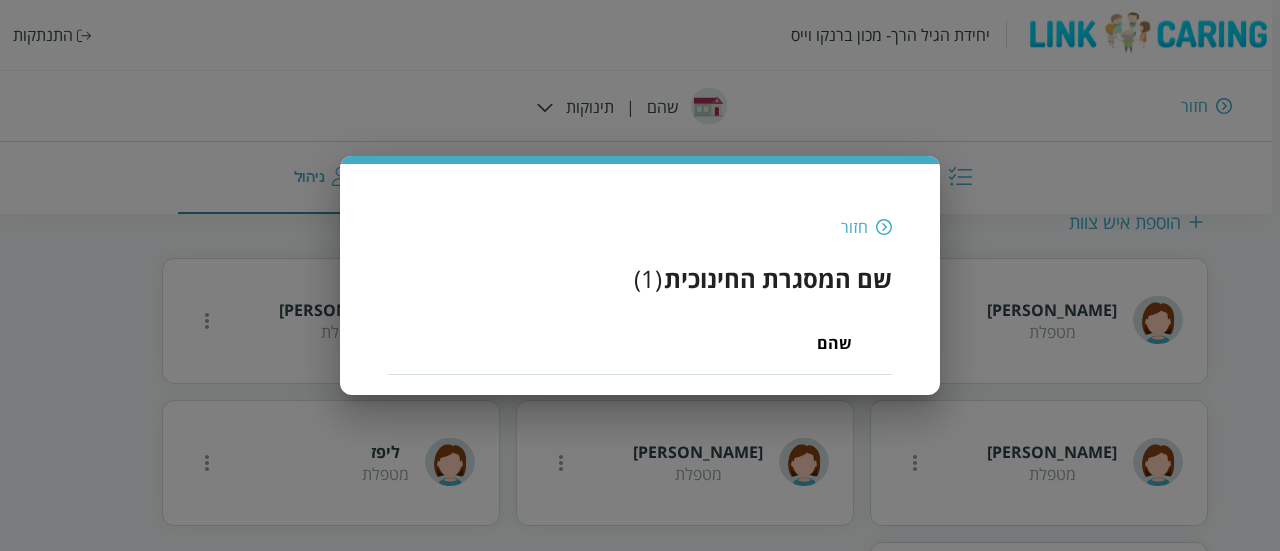 scroll, scrollTop: 0, scrollLeft: 0, axis: both 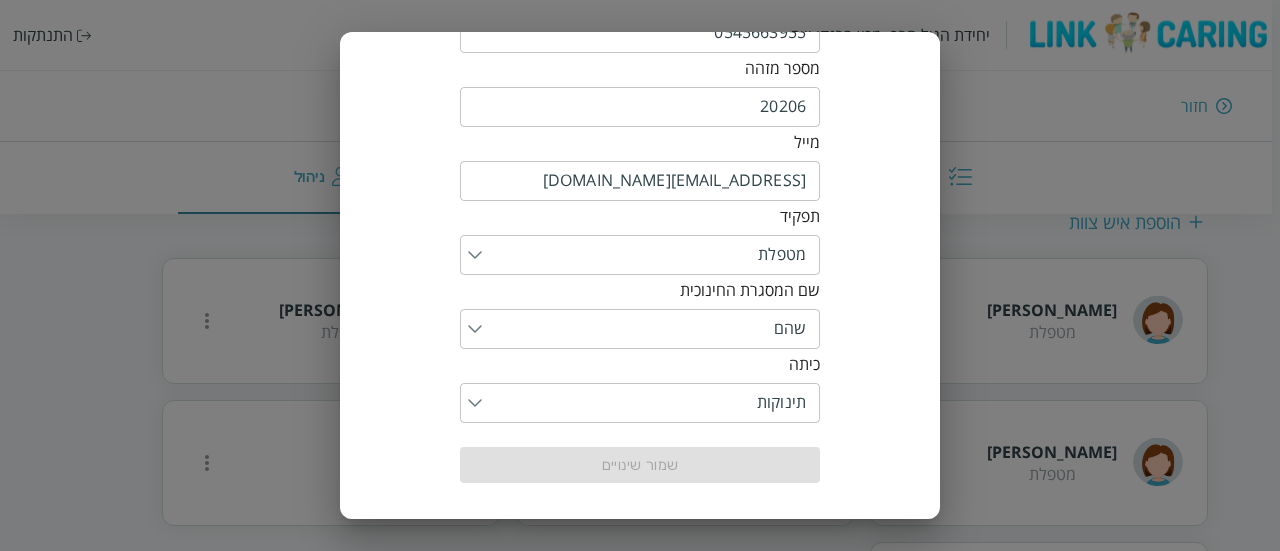 click on "20206" at bounding box center (640, 107) 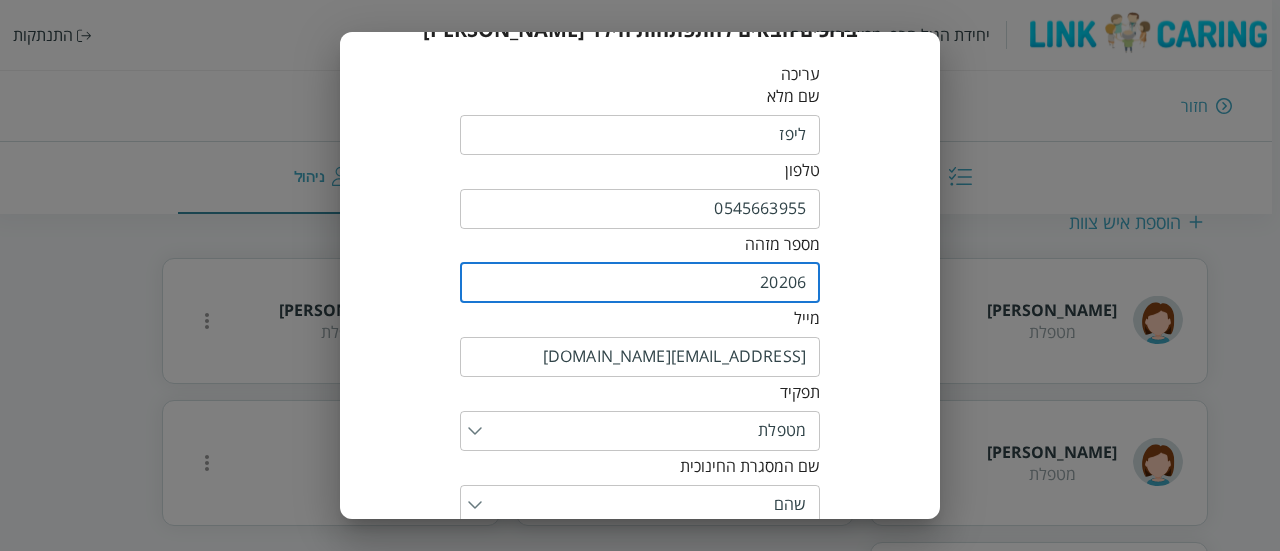 scroll, scrollTop: 94, scrollLeft: 0, axis: vertical 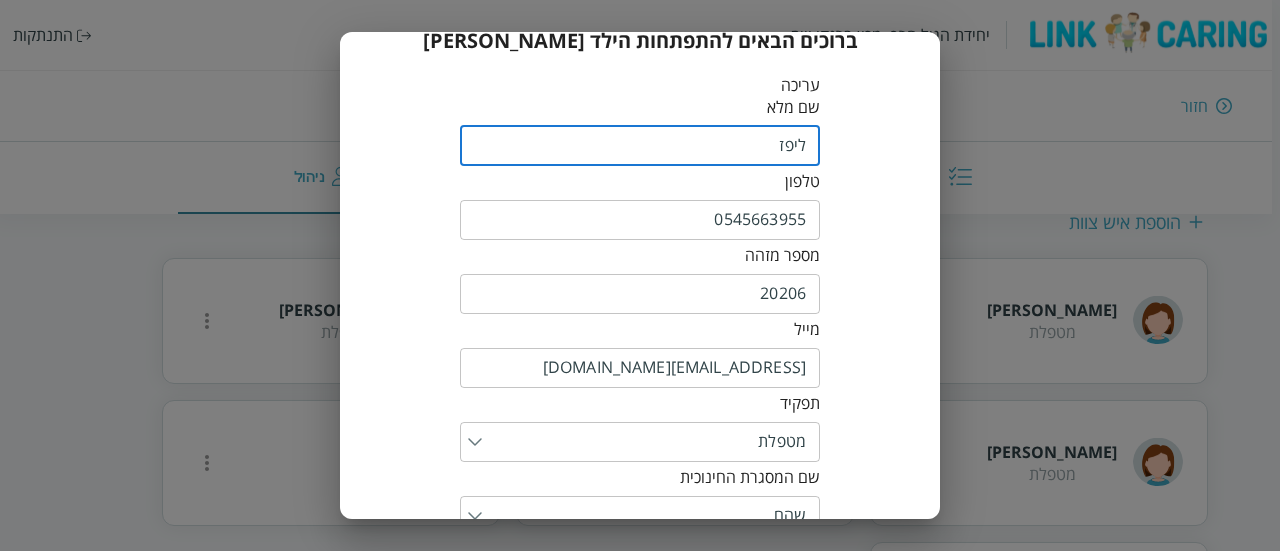 click at bounding box center [640, 146] 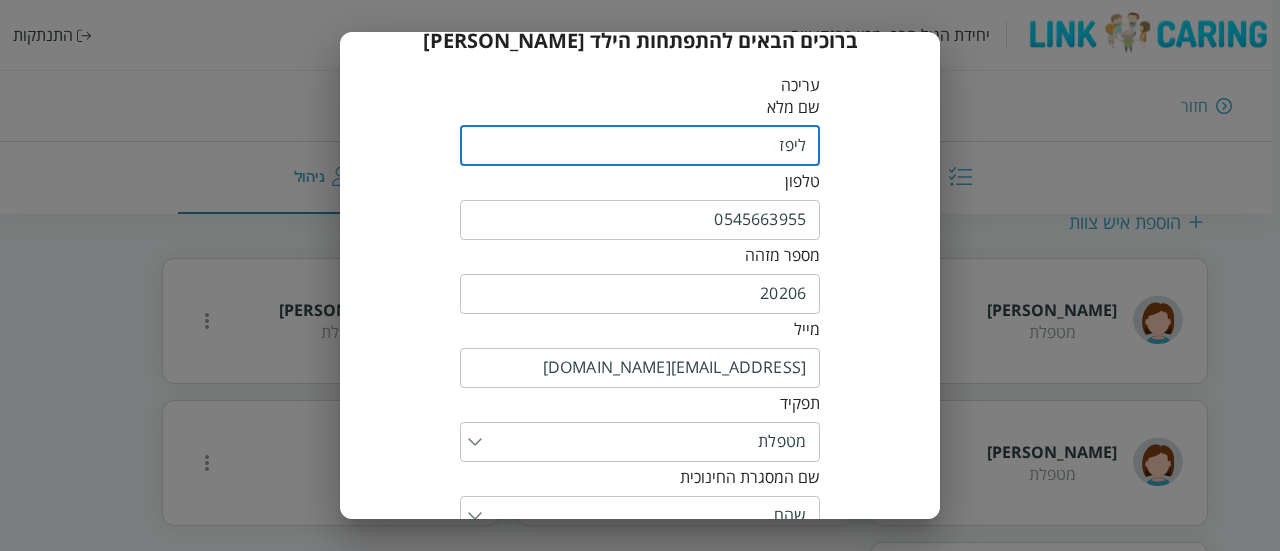 scroll, scrollTop: 281, scrollLeft: 0, axis: vertical 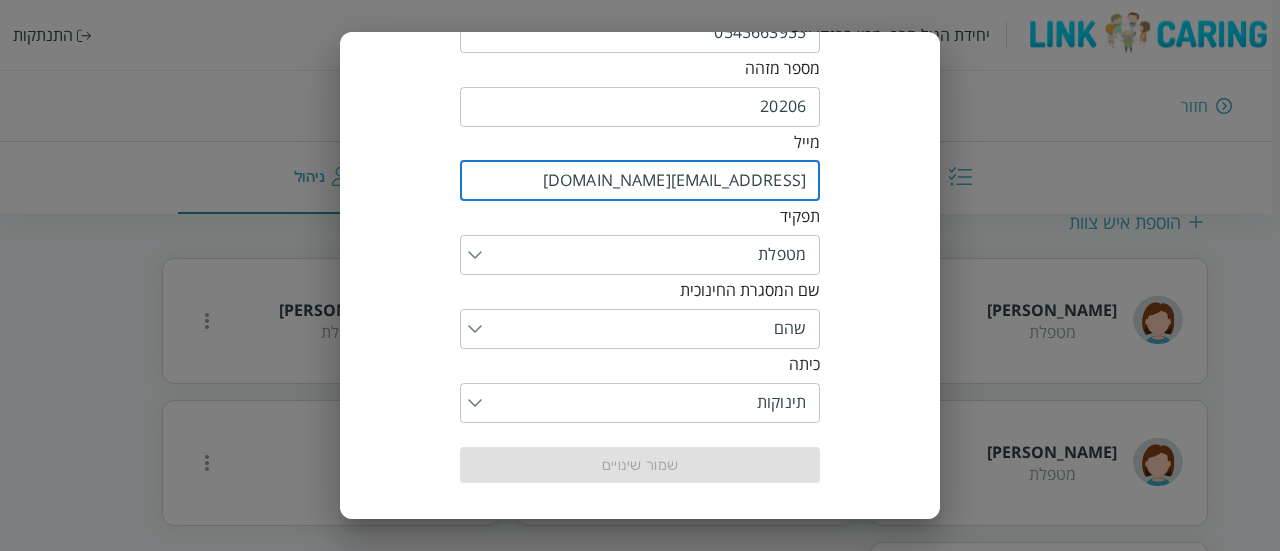 click on "li@yopmail.com" at bounding box center [640, 181] 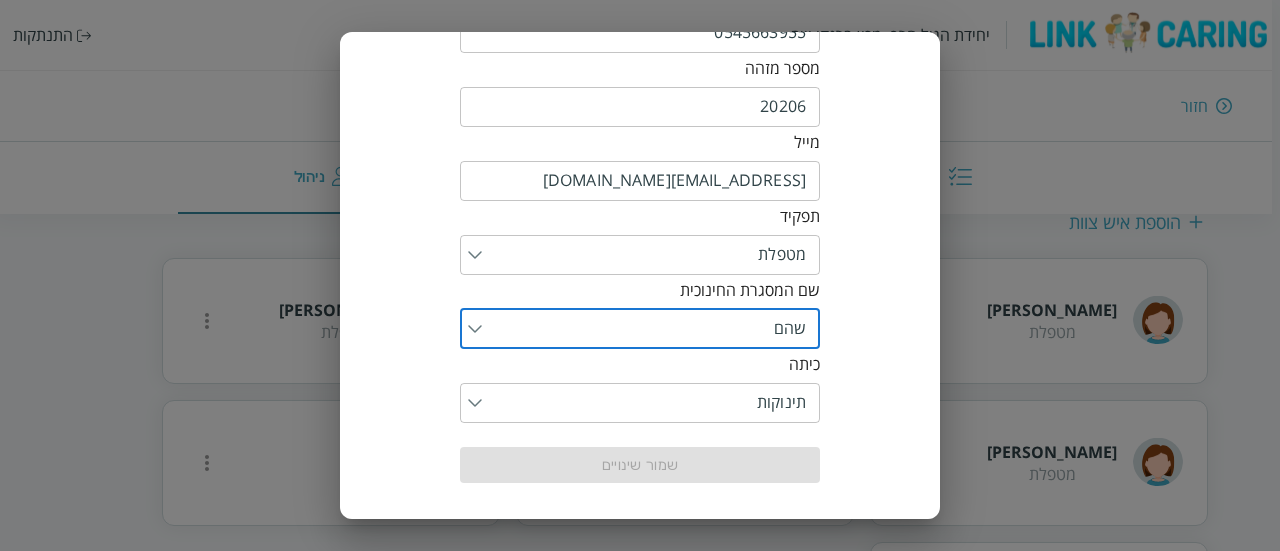 click at bounding box center [644, 329] 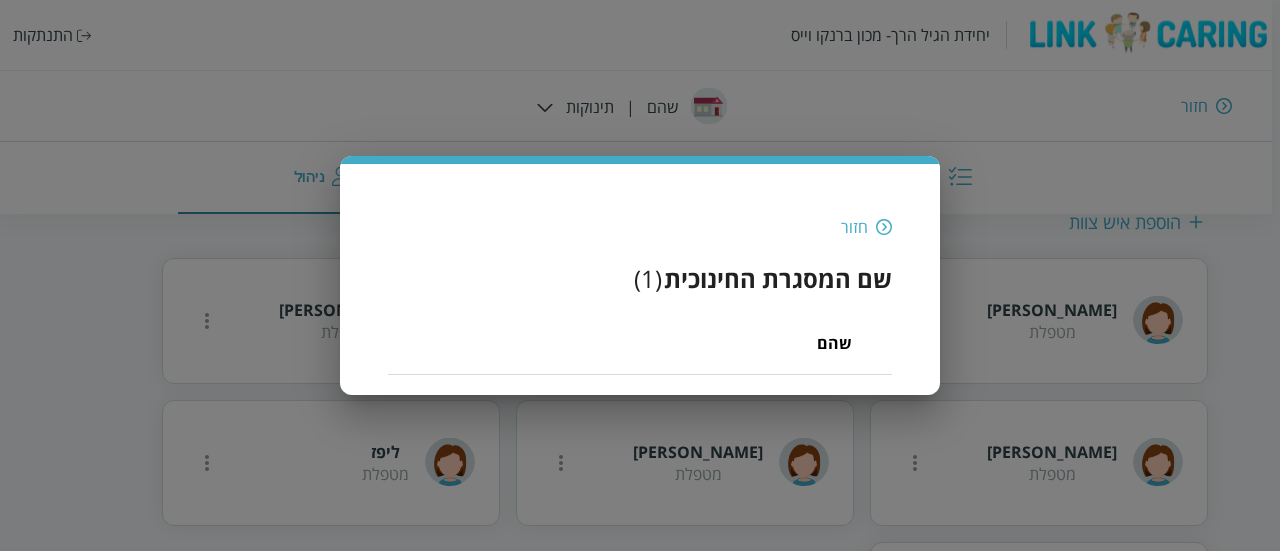 scroll, scrollTop: 0, scrollLeft: 0, axis: both 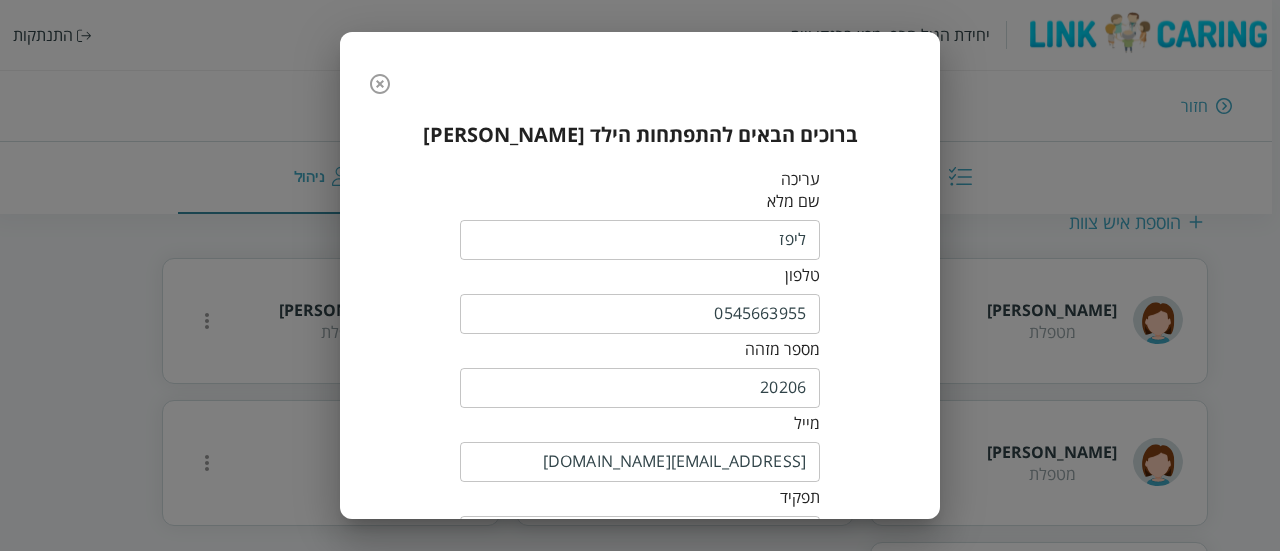 click at bounding box center [640, 240] 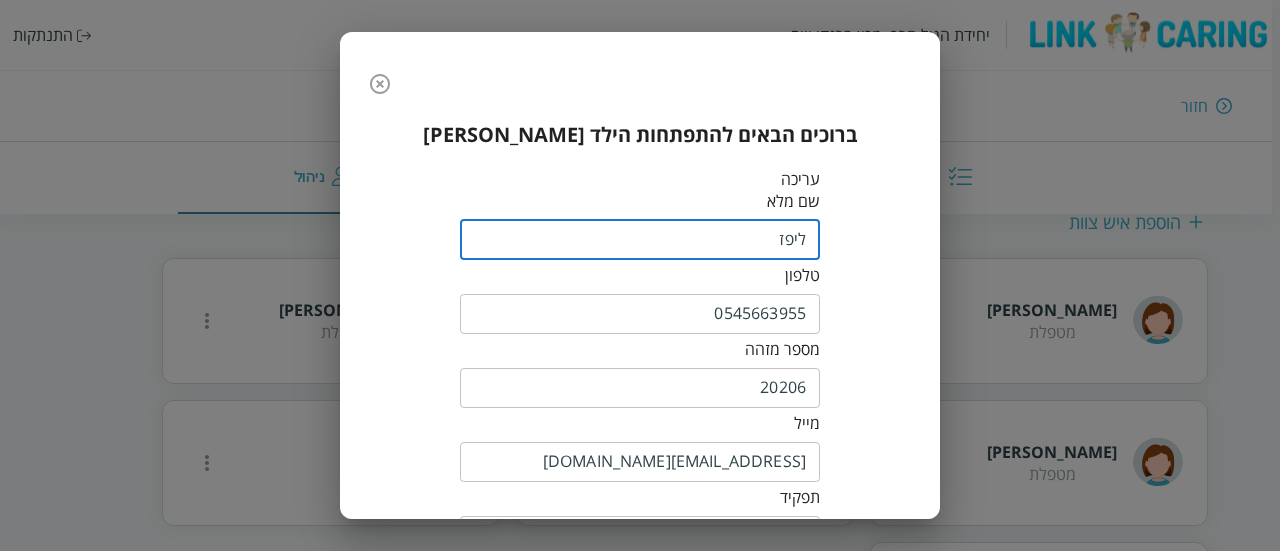 scroll, scrollTop: 281, scrollLeft: 0, axis: vertical 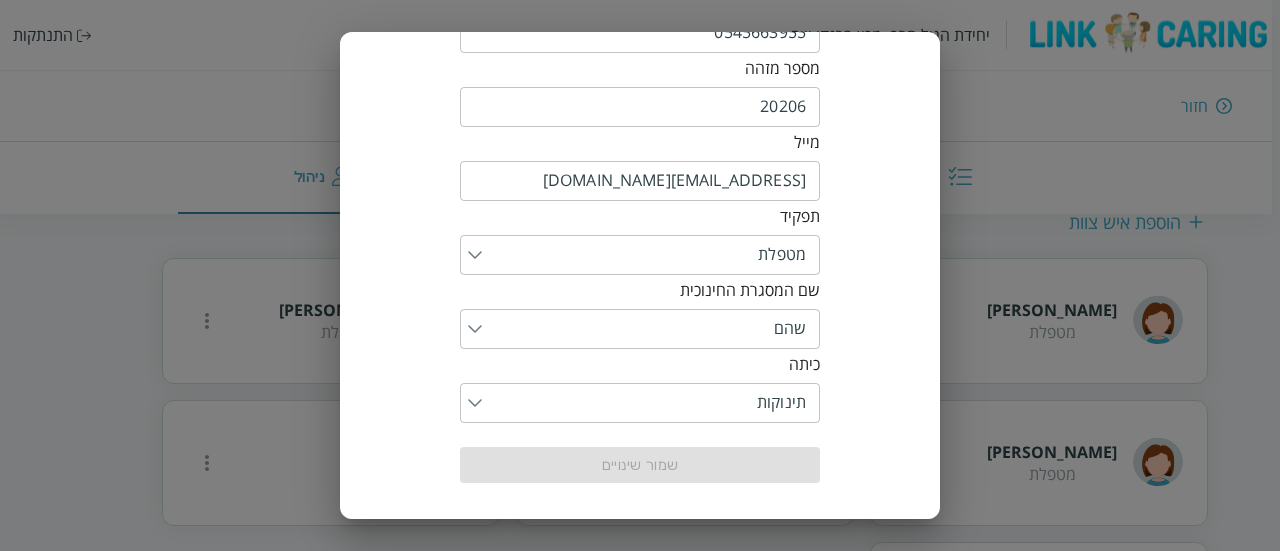 click on "שמור שינויים" at bounding box center [640, 465] 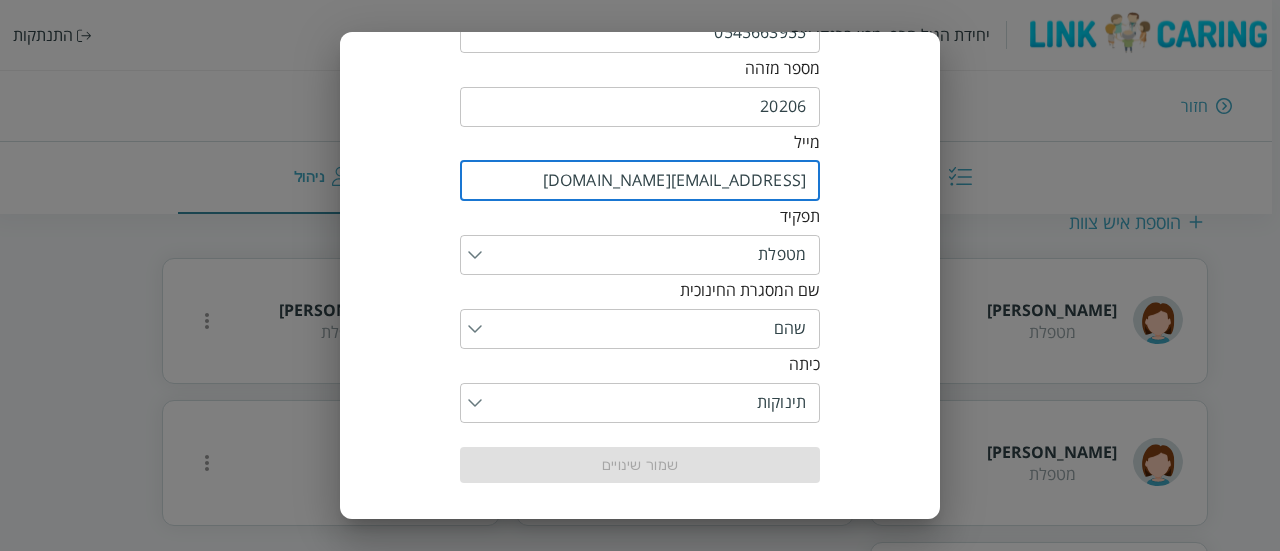 drag, startPoint x: 806, startPoint y: 185, endPoint x: 821, endPoint y: 185, distance: 15 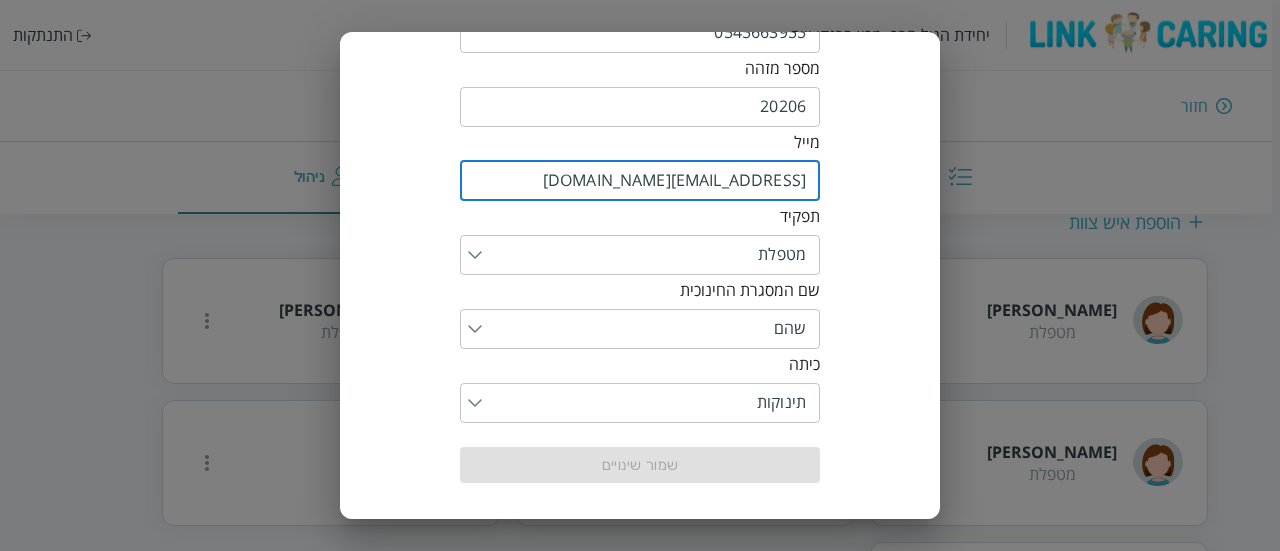 click on "li@yopmail.com" at bounding box center (640, 181) 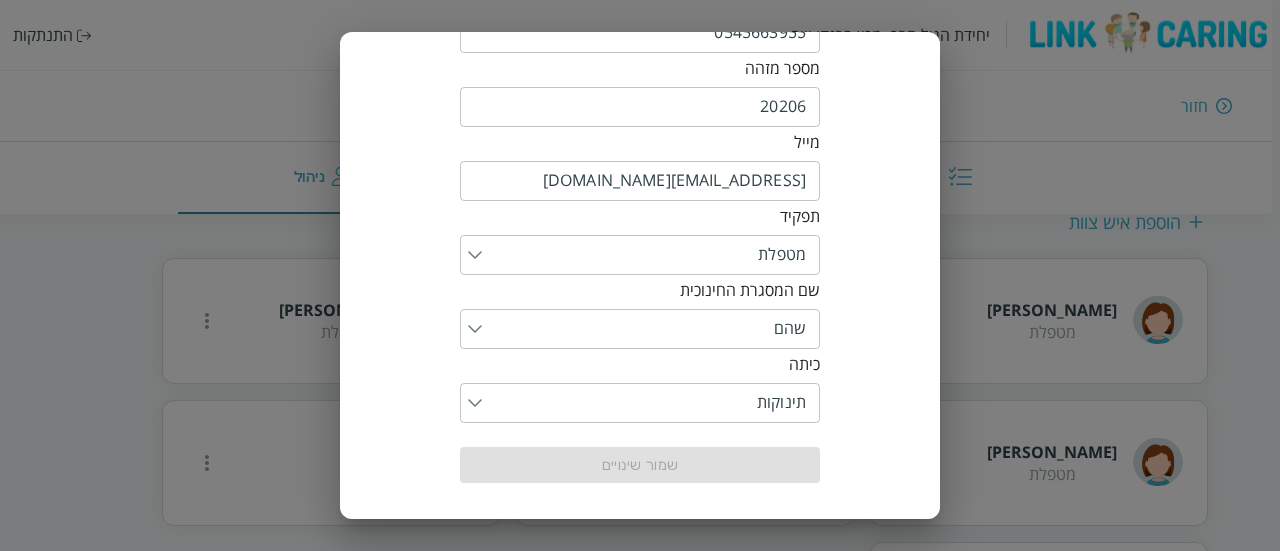 click on "שמור שינויים" at bounding box center (640, 465) 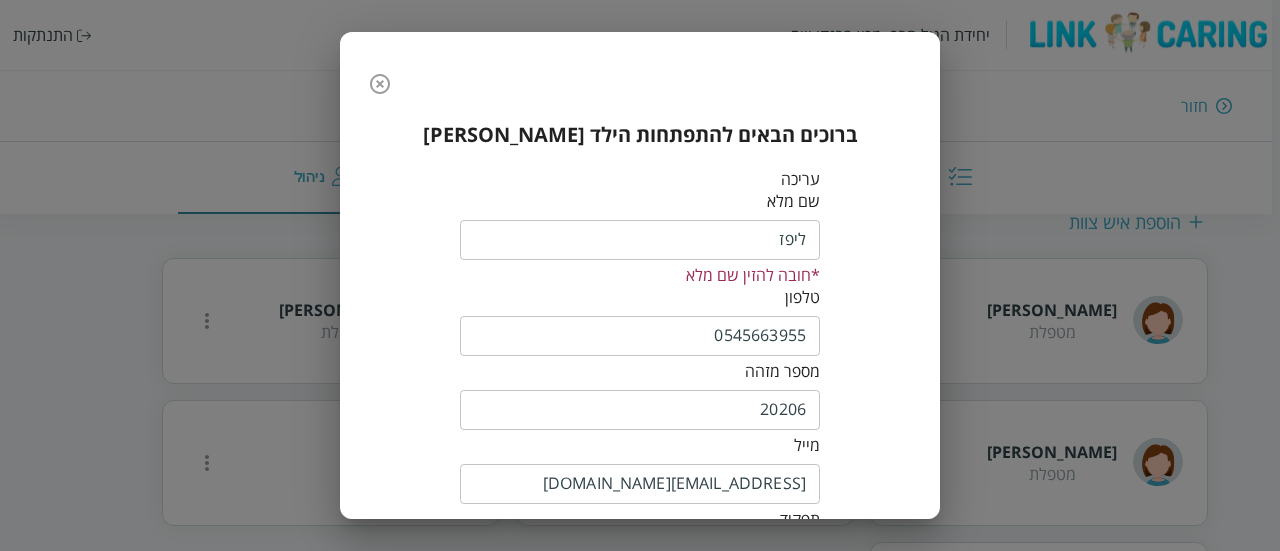 click at bounding box center (640, 240) 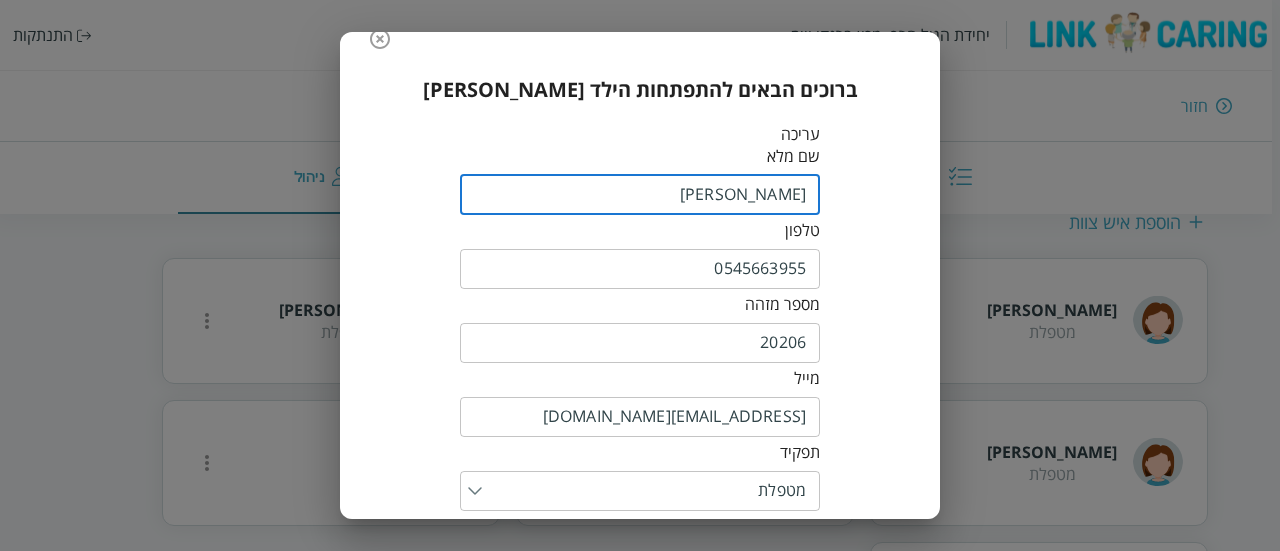 scroll, scrollTop: 285, scrollLeft: 0, axis: vertical 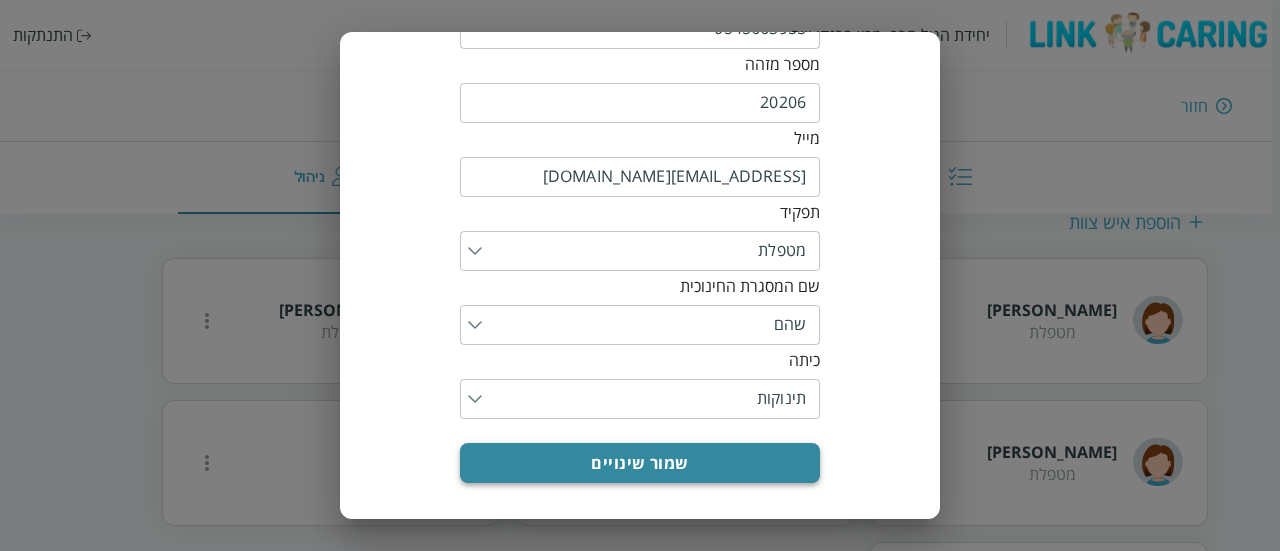 type on "ליפז המטפלת" 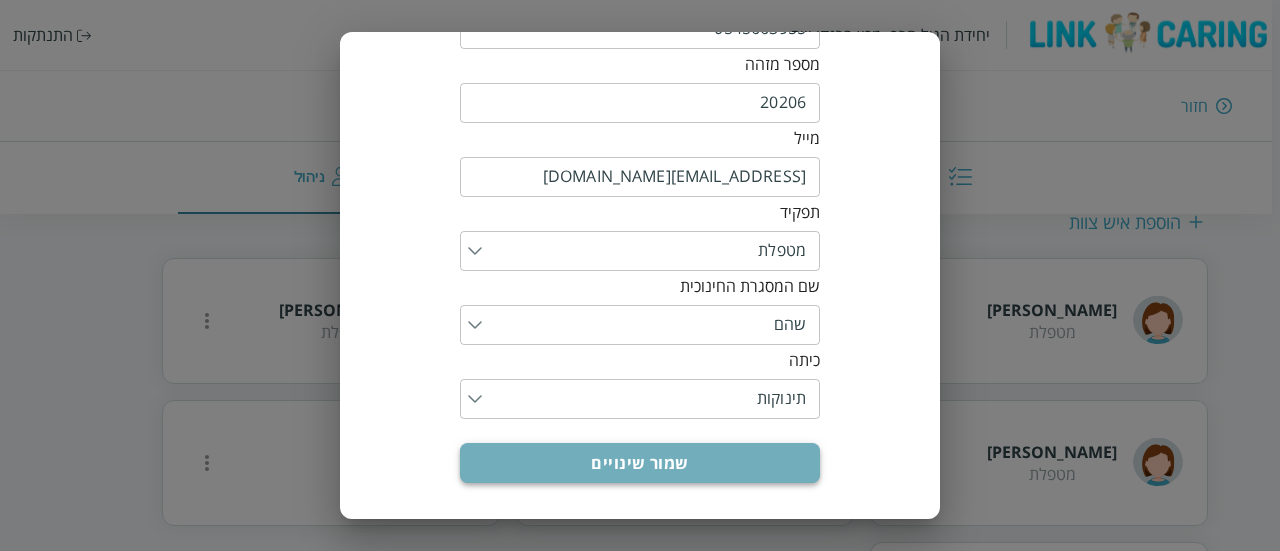click on "שמור שינויים" at bounding box center (640, 463) 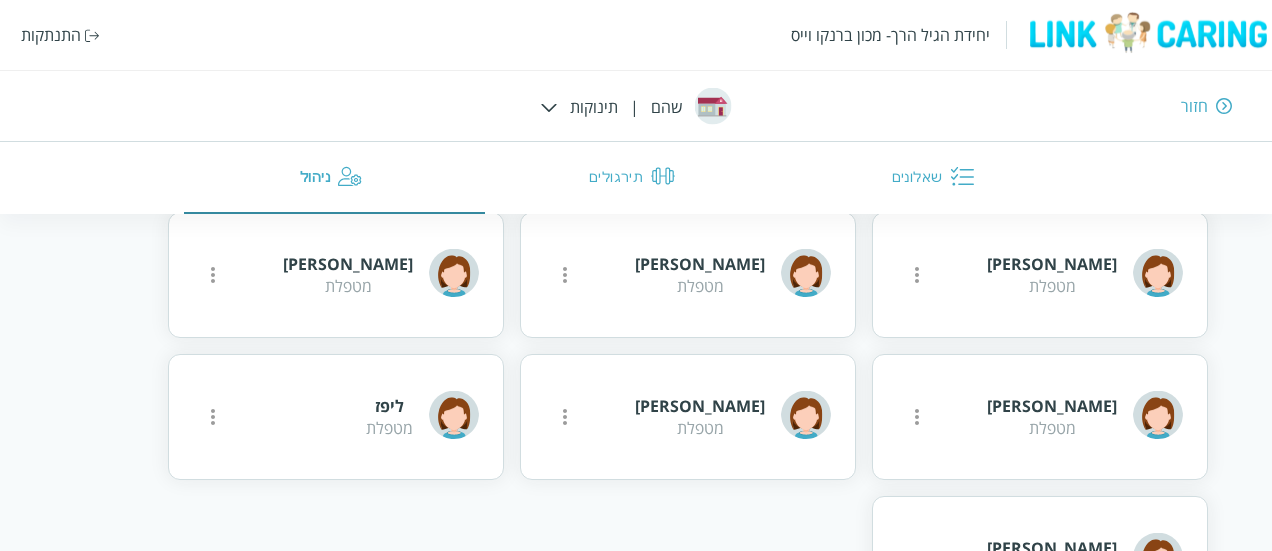 scroll, scrollTop: 525, scrollLeft: 0, axis: vertical 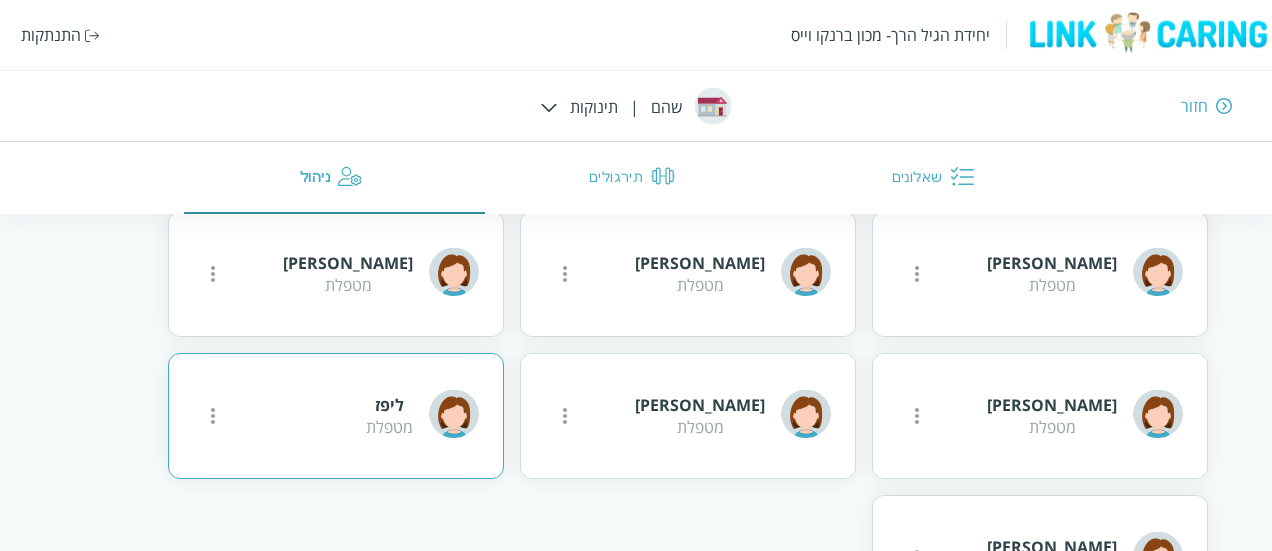 click 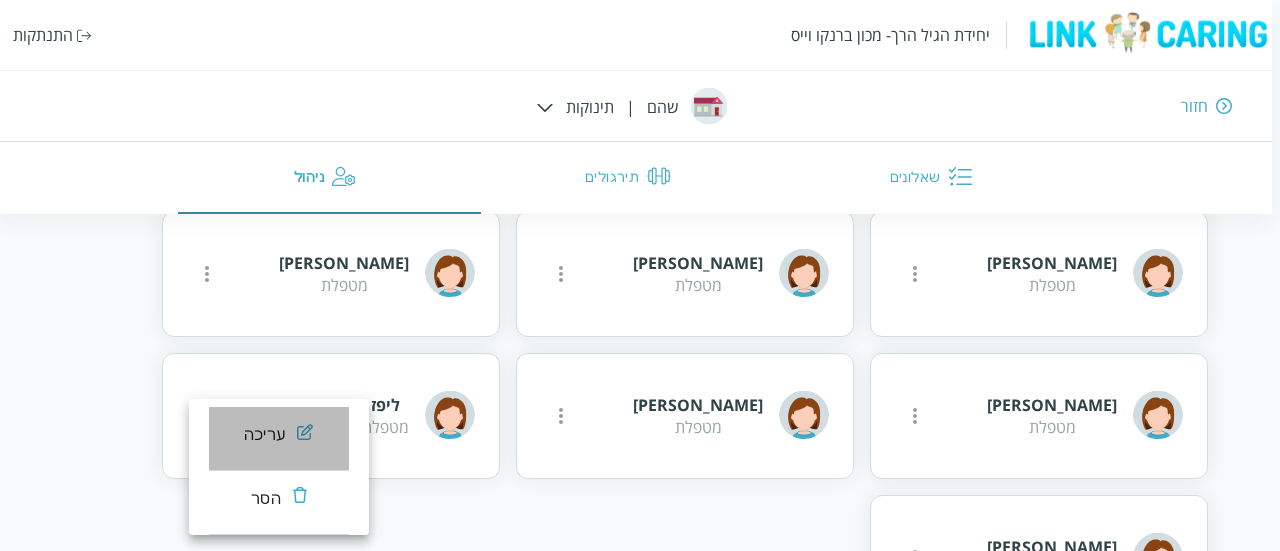 click on "עריכה" at bounding box center [279, 439] 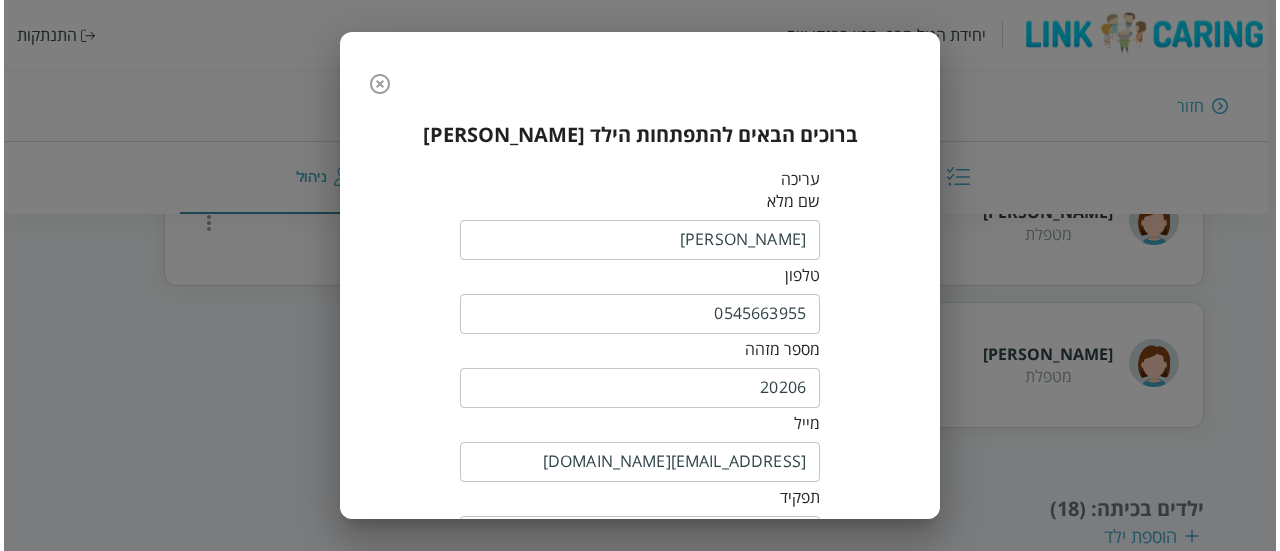 scroll, scrollTop: 332, scrollLeft: 0, axis: vertical 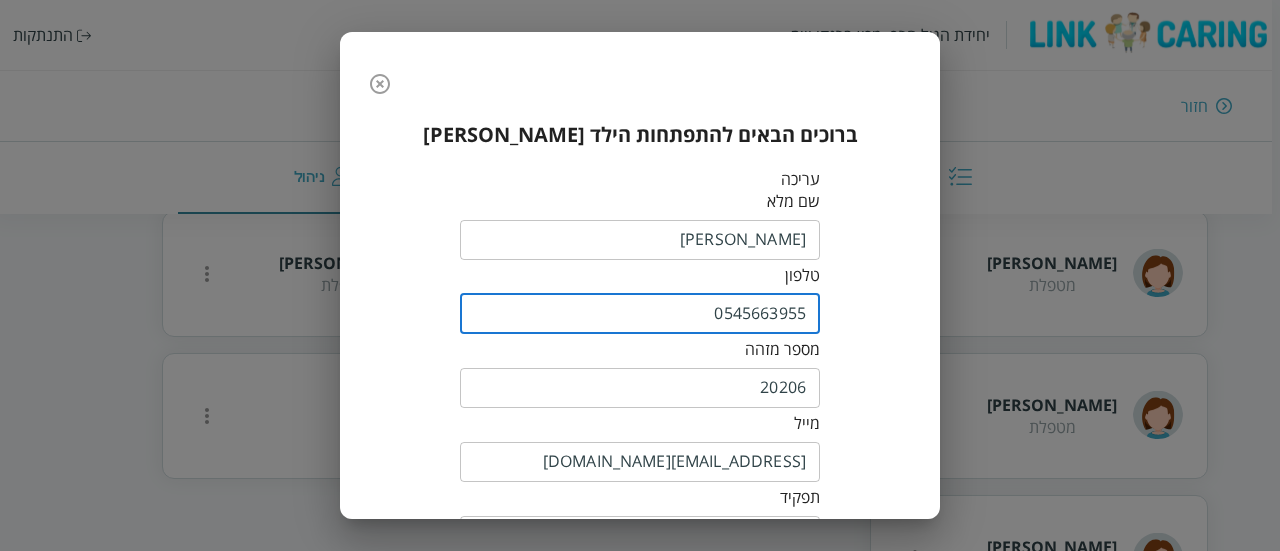 click on "0545663955" at bounding box center [640, 314] 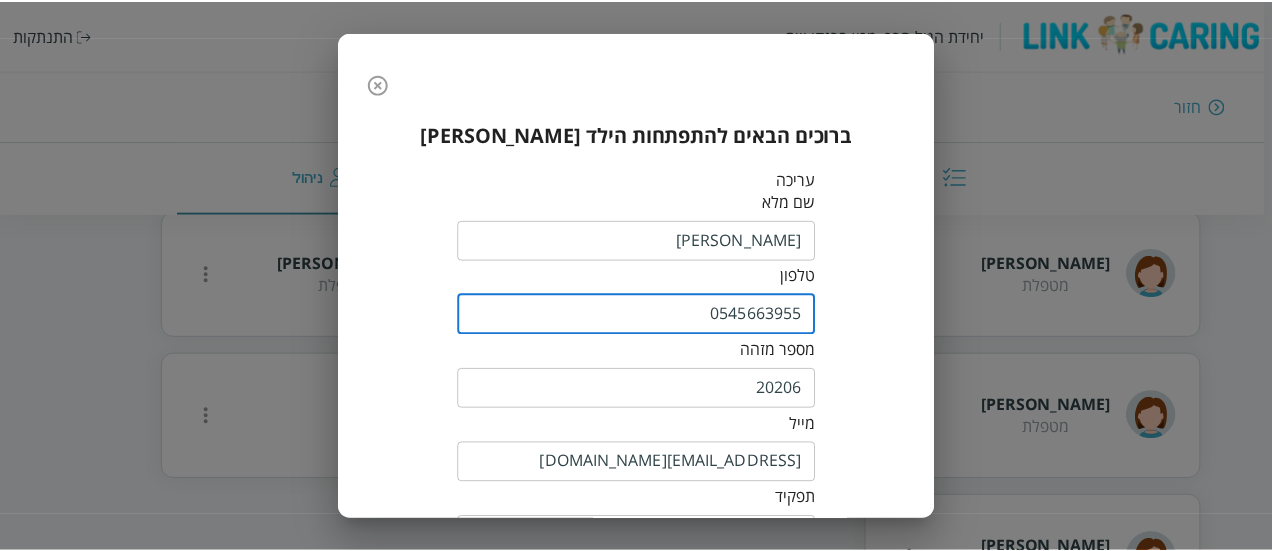 scroll, scrollTop: 285, scrollLeft: 0, axis: vertical 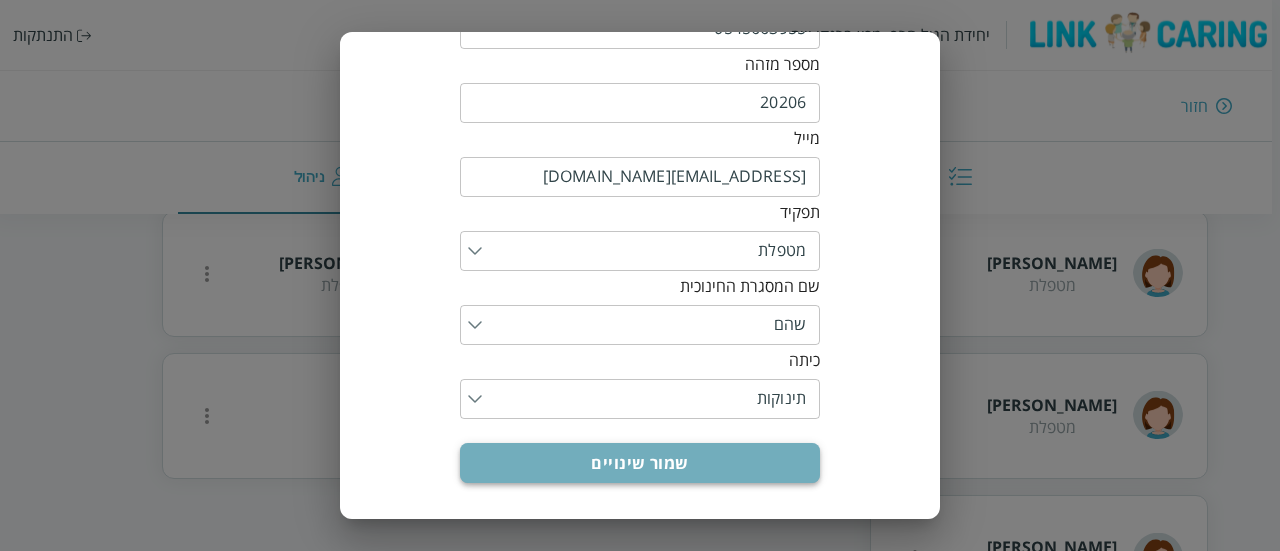 click on "שמור שינויים" at bounding box center [640, 463] 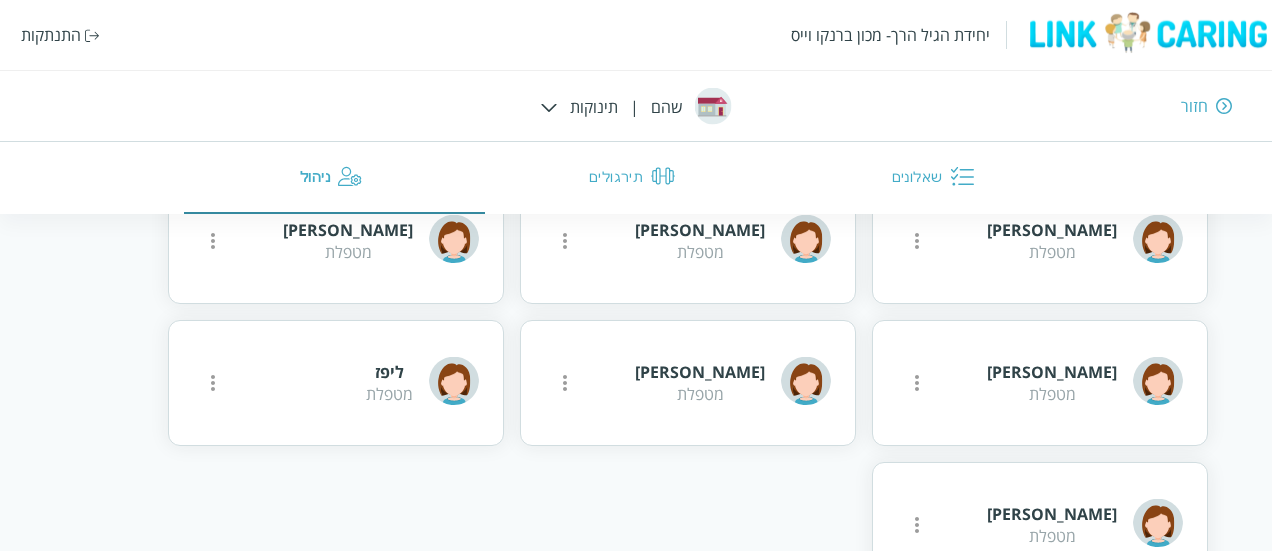 scroll, scrollTop: 610, scrollLeft: 0, axis: vertical 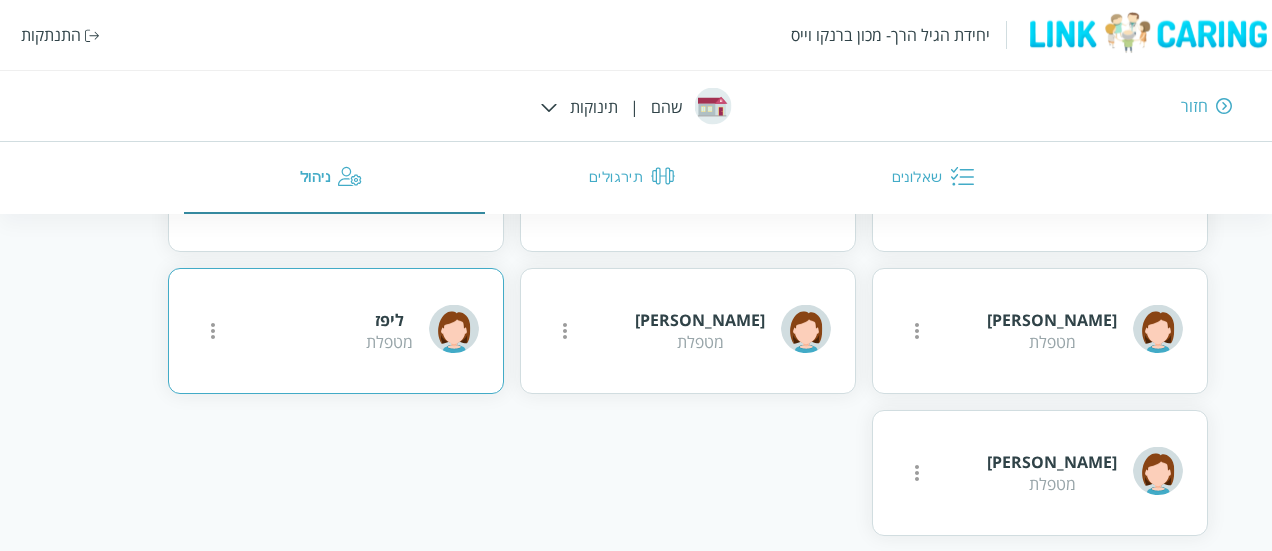 click 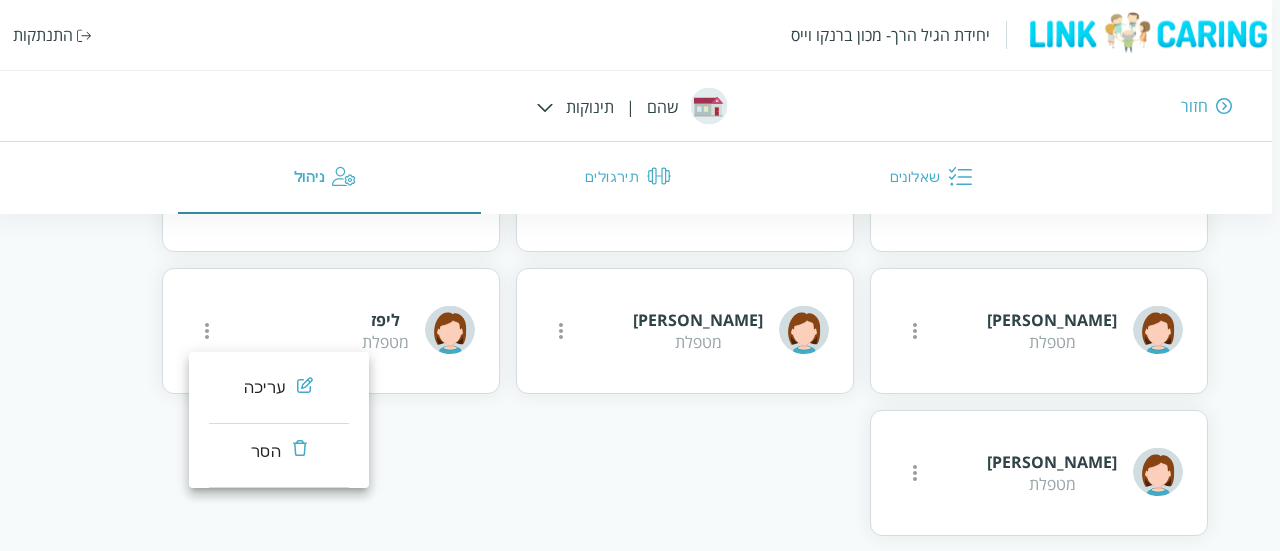 click on "עריכה" at bounding box center (279, 392) 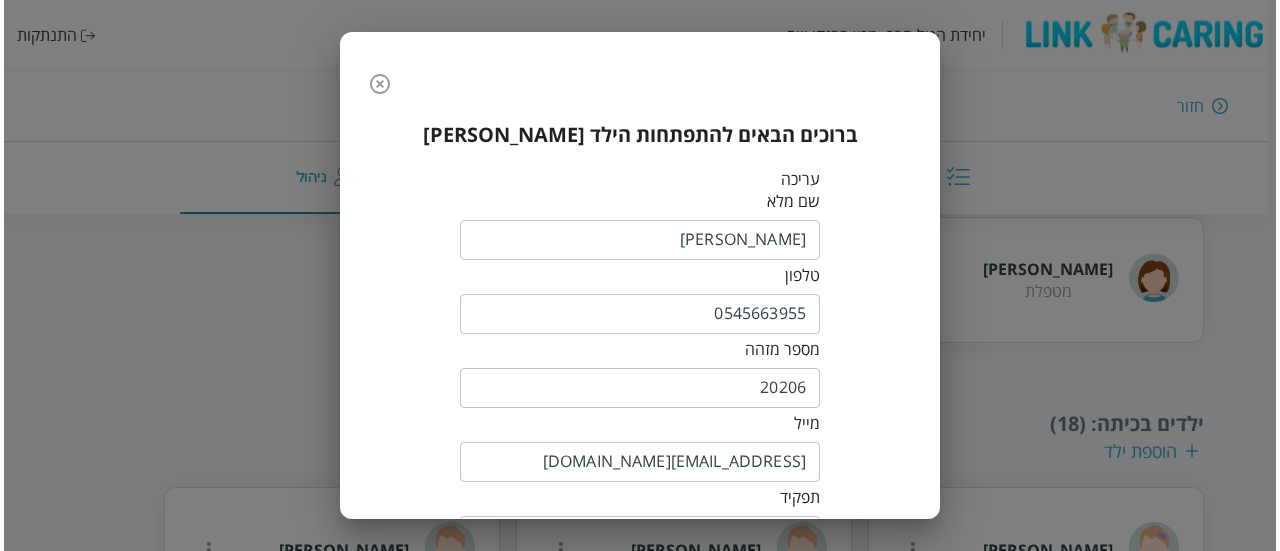 scroll, scrollTop: 416, scrollLeft: 0, axis: vertical 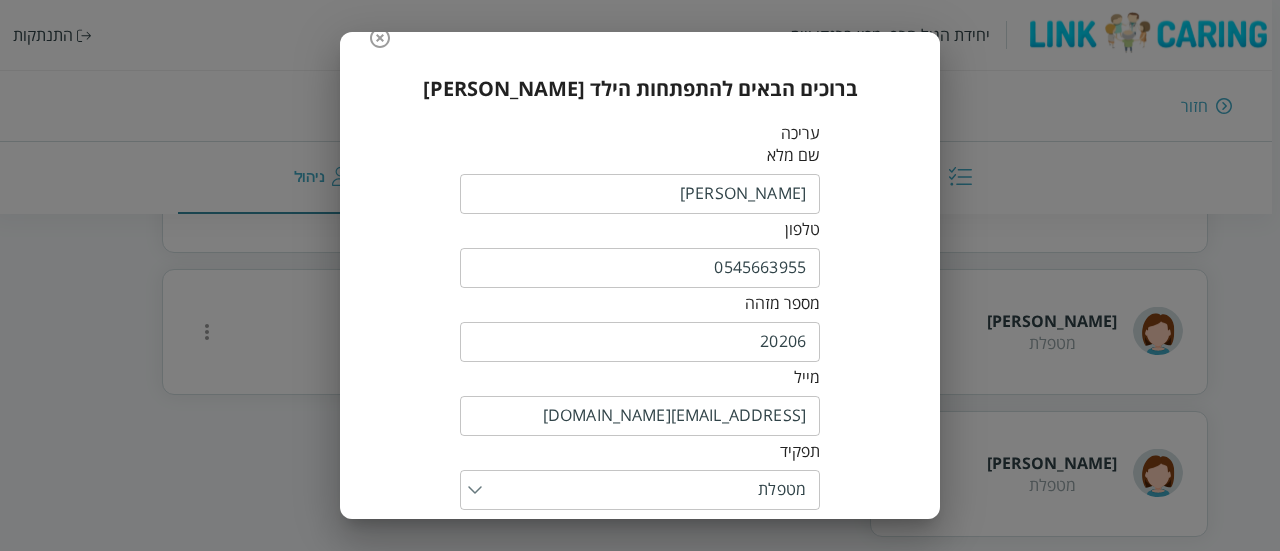 click on "li@yopmail.com" at bounding box center (640, 416) 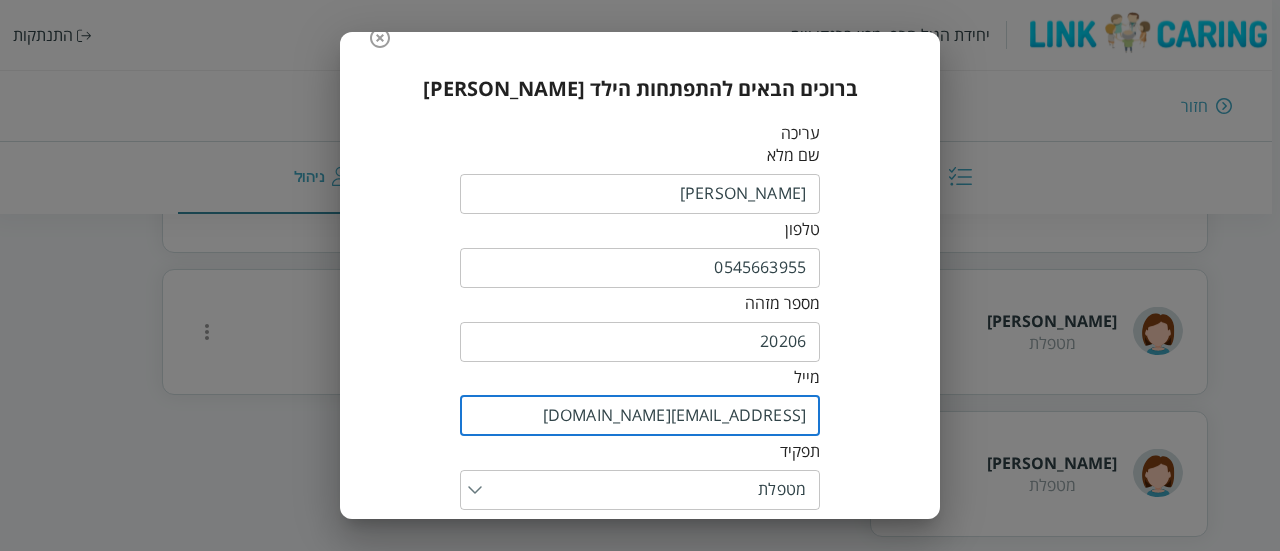 click on "li@yopmail.com" at bounding box center (640, 416) 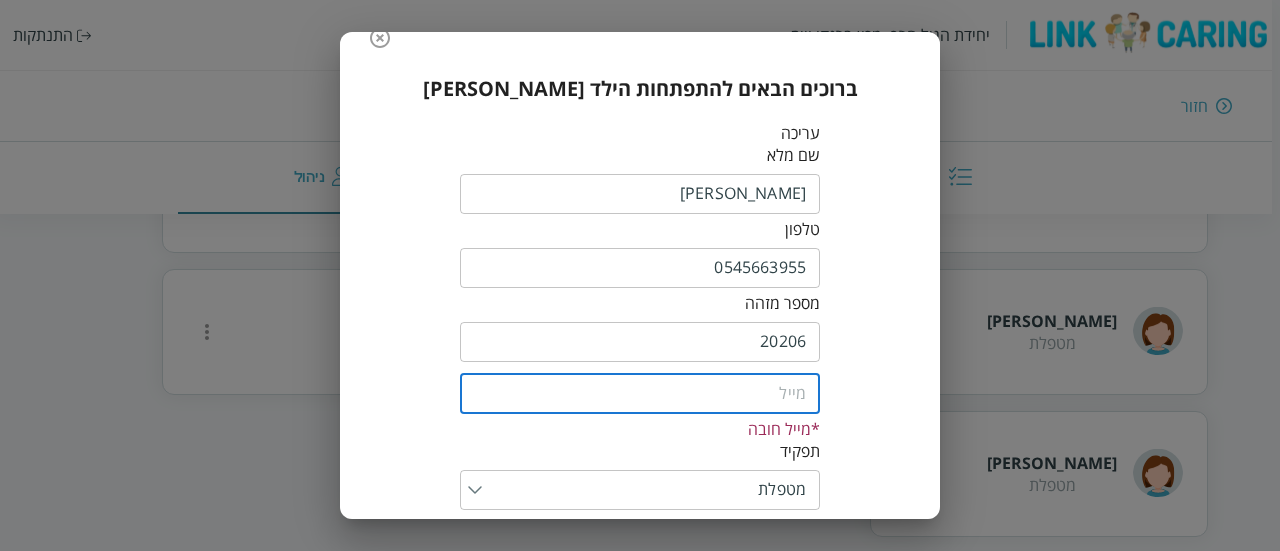 scroll, scrollTop: 281, scrollLeft: 0, axis: vertical 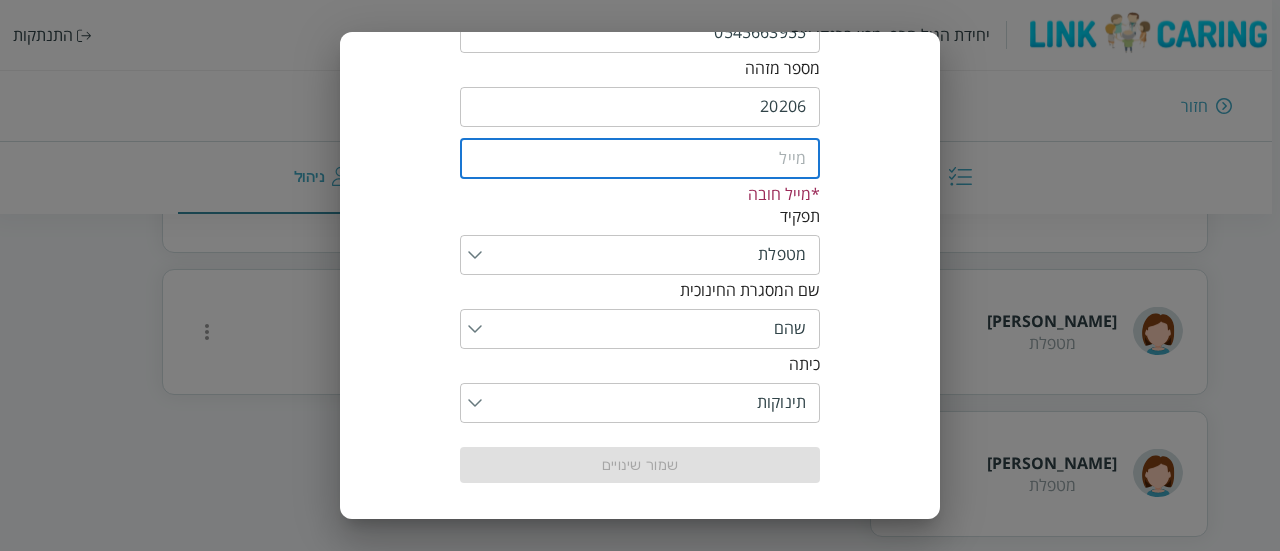 click at bounding box center [640, 159] 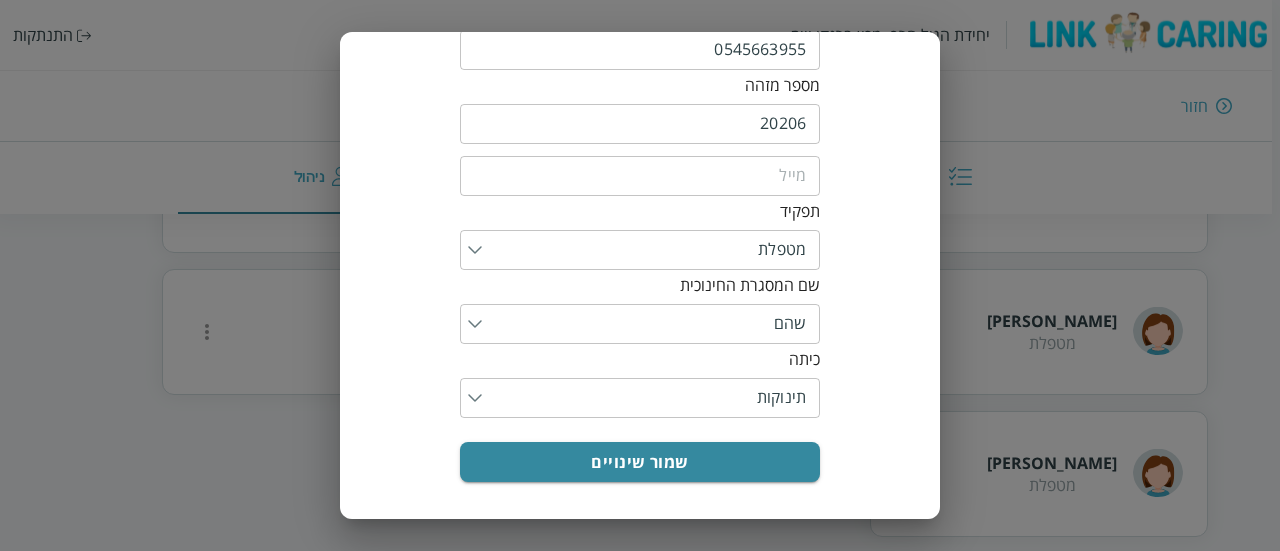 click on "ברוכים הבאים להתפתחות הילד ישראל עריכה שם מלא ​ טלפון 0545663955 ​ מספר מזהה 20206 ​   ​ תפקיד ​ שם המסגרת החינוכית ​ כיתה ​ שמור שינויים" at bounding box center [640, 169] 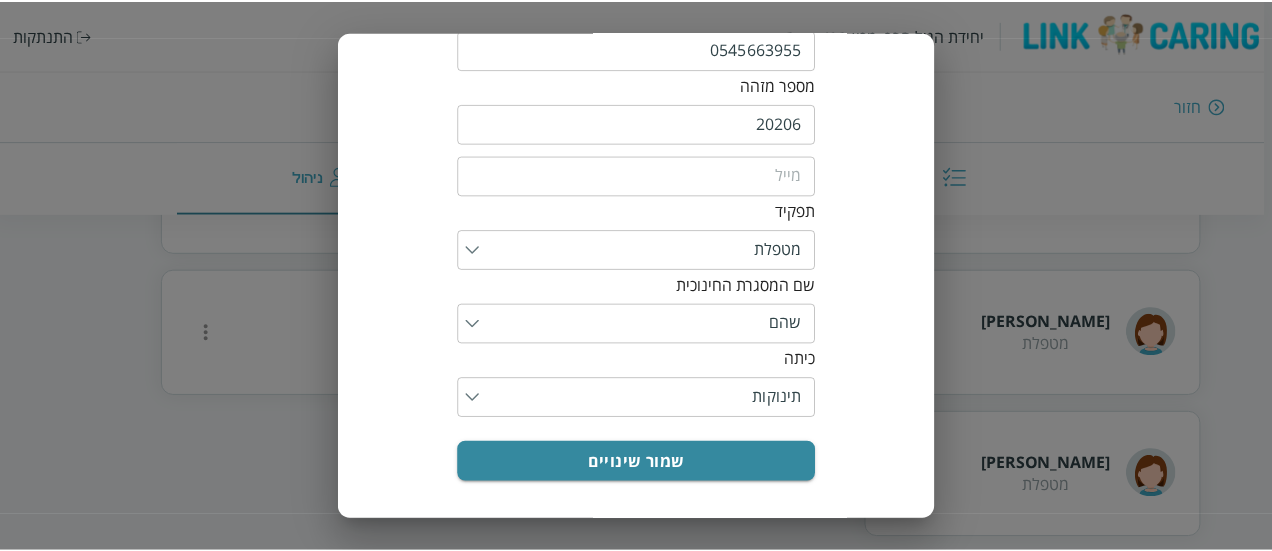 scroll, scrollTop: 263, scrollLeft: 0, axis: vertical 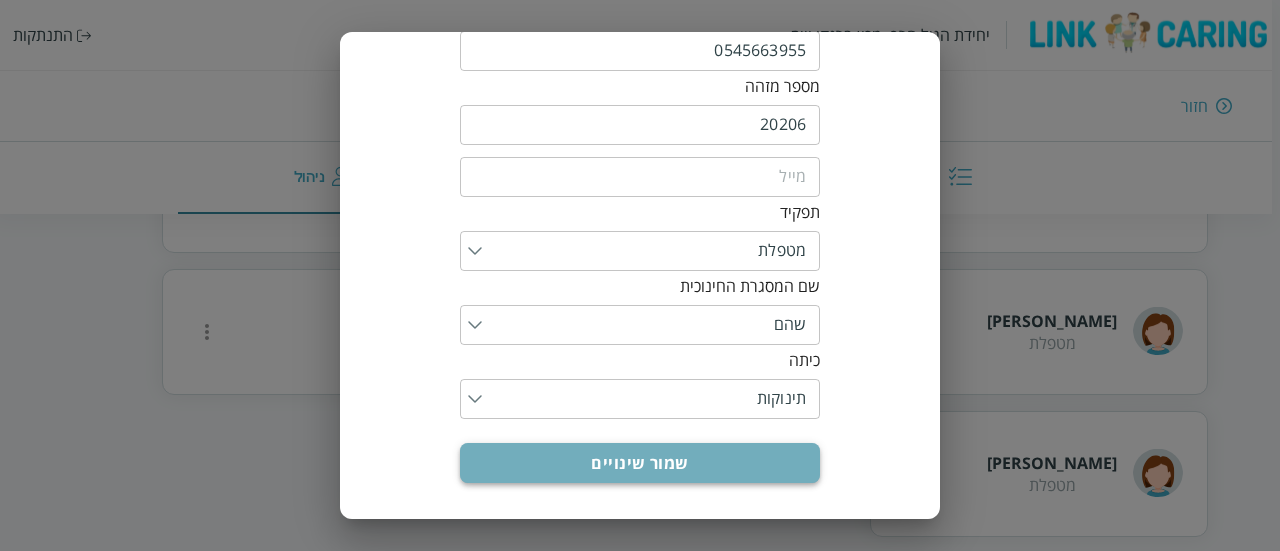 click on "שמור שינויים" at bounding box center [640, 463] 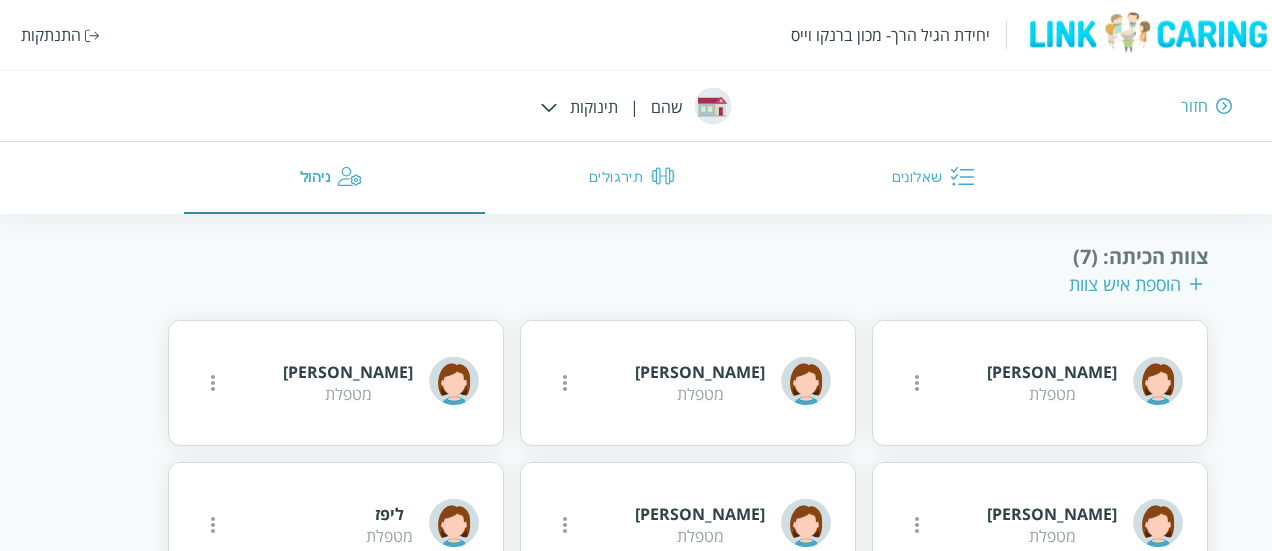 click at bounding box center [549, 107] 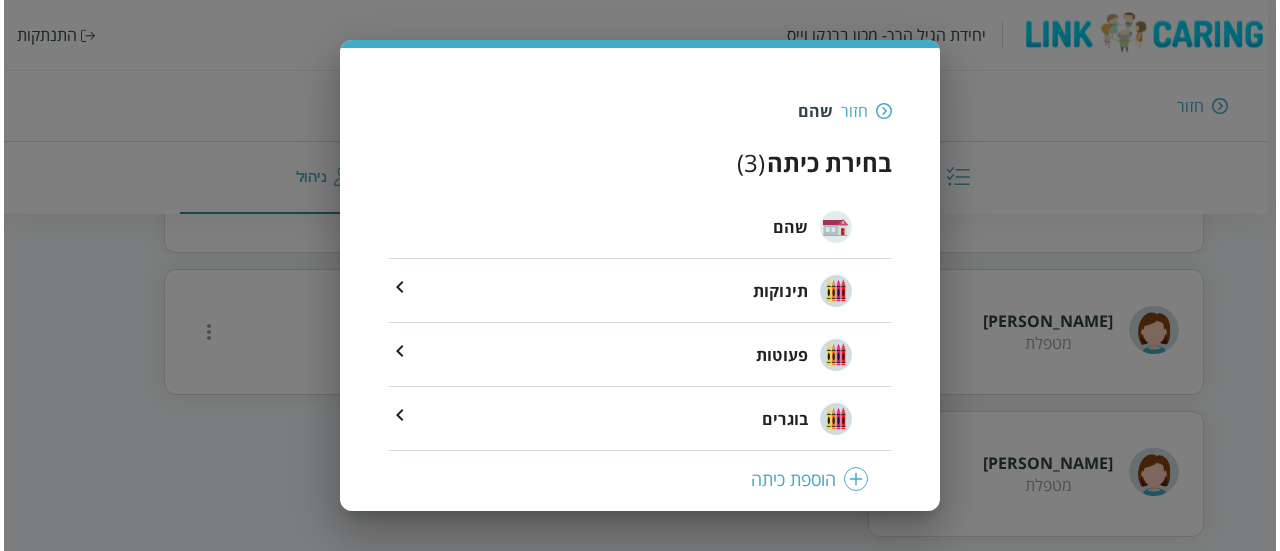 scroll, scrollTop: 223, scrollLeft: 0, axis: vertical 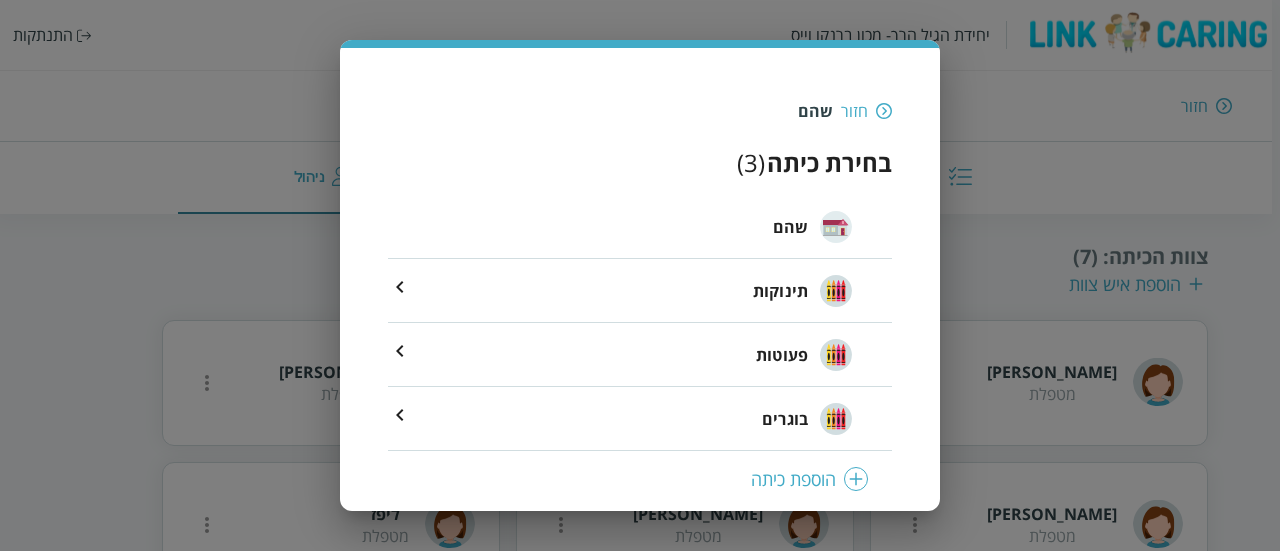click at bounding box center (884, 111) 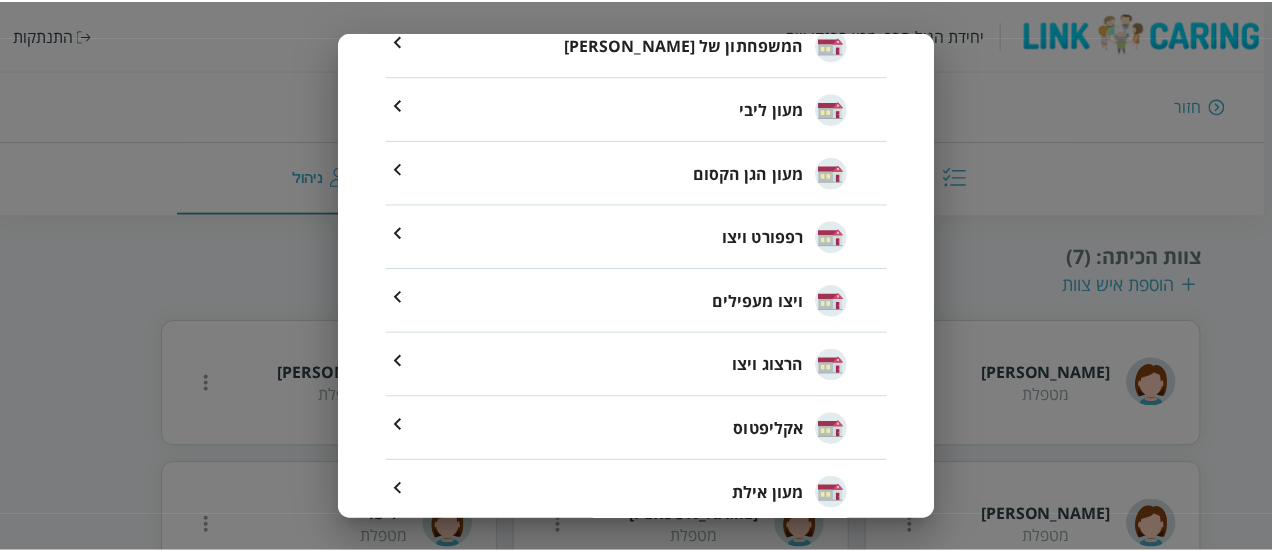 scroll, scrollTop: 544, scrollLeft: 0, axis: vertical 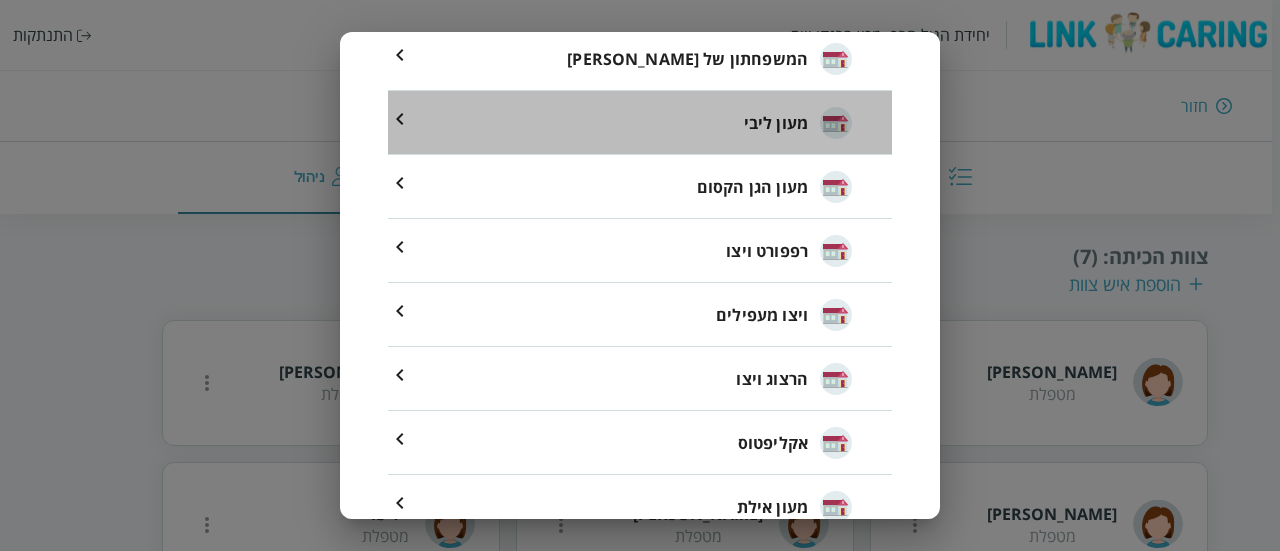 click on "מעון ליבי" at bounding box center (776, 123) 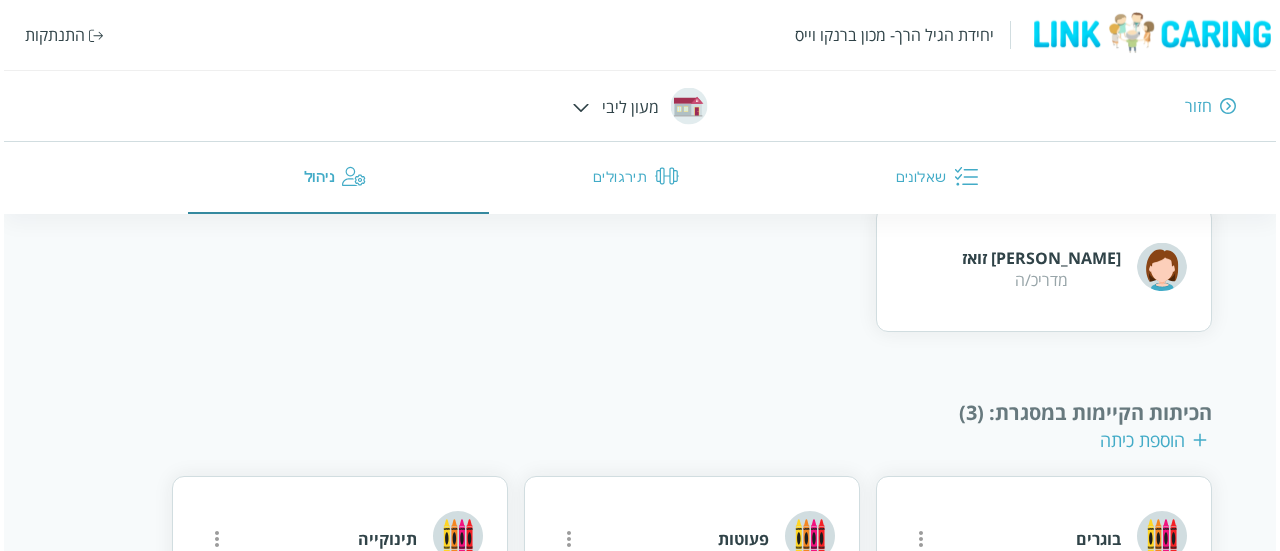 scroll, scrollTop: 1095, scrollLeft: 0, axis: vertical 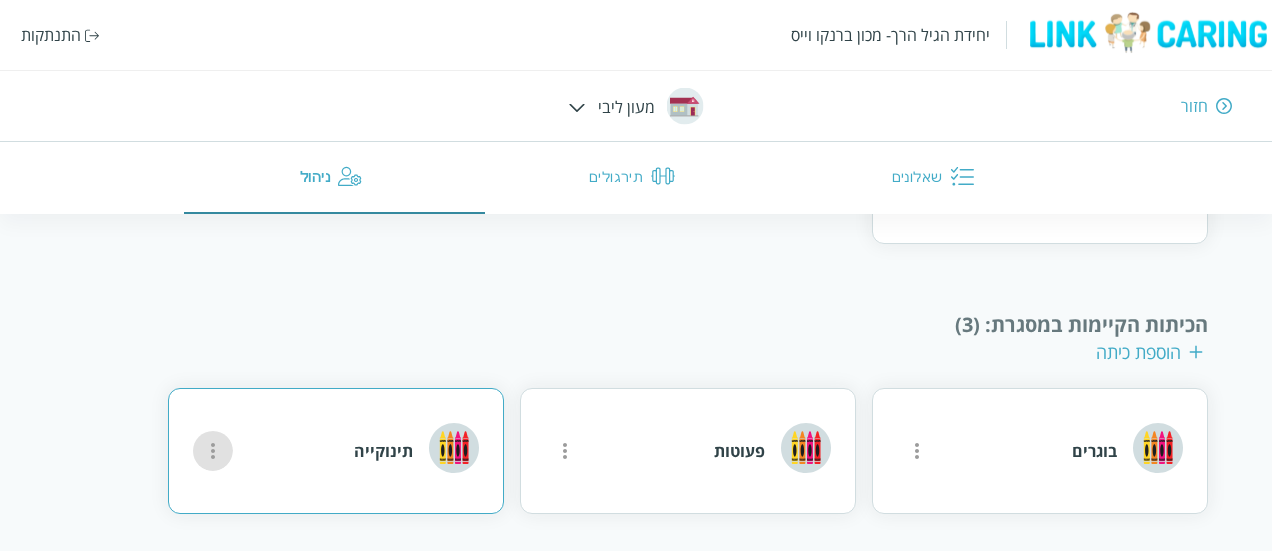 click 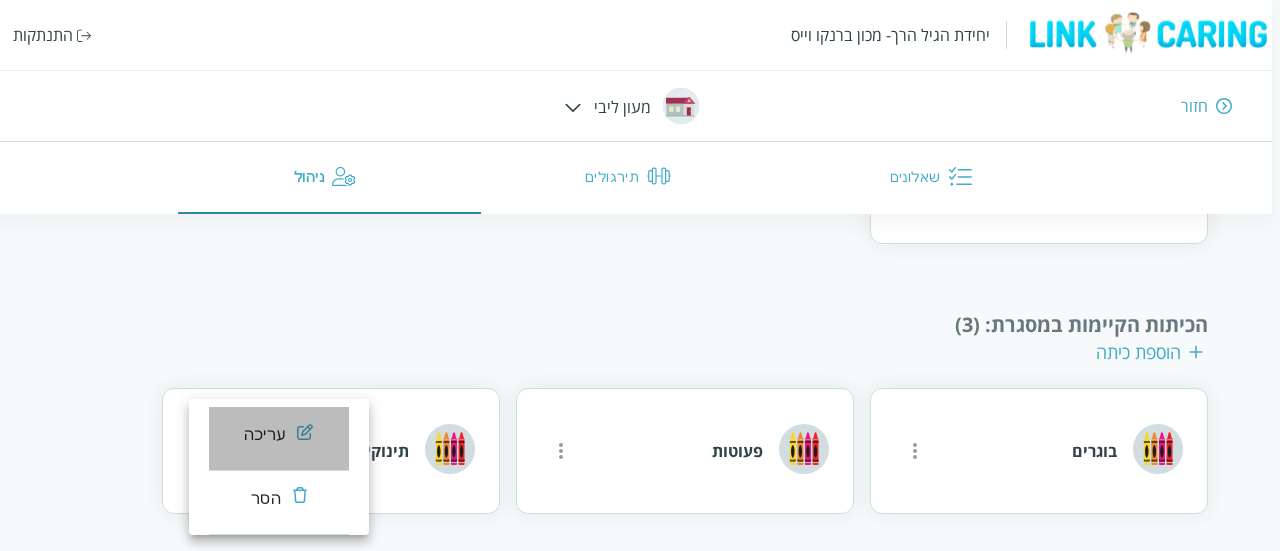 click on "עריכה" at bounding box center (279, 439) 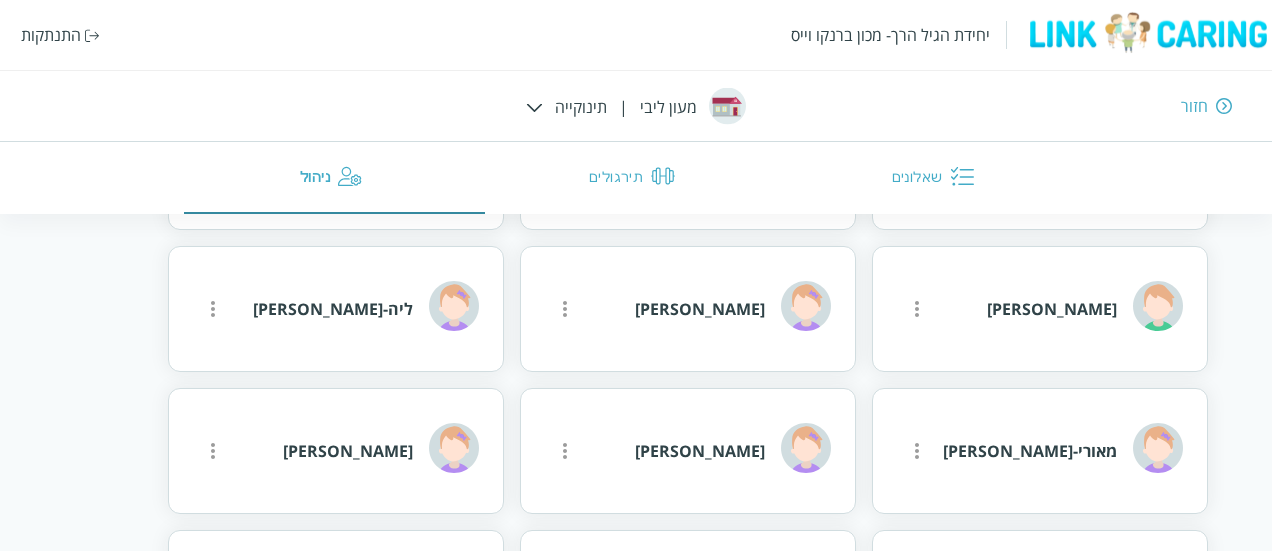 scroll, scrollTop: 1469, scrollLeft: 0, axis: vertical 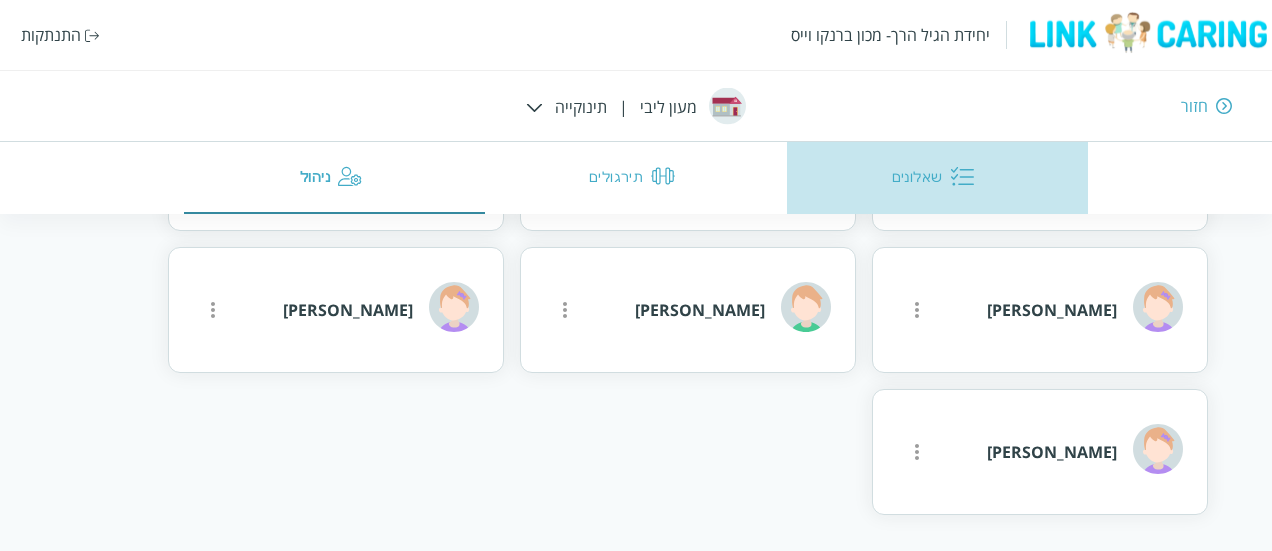 click on "שאלונים" at bounding box center (937, 178) 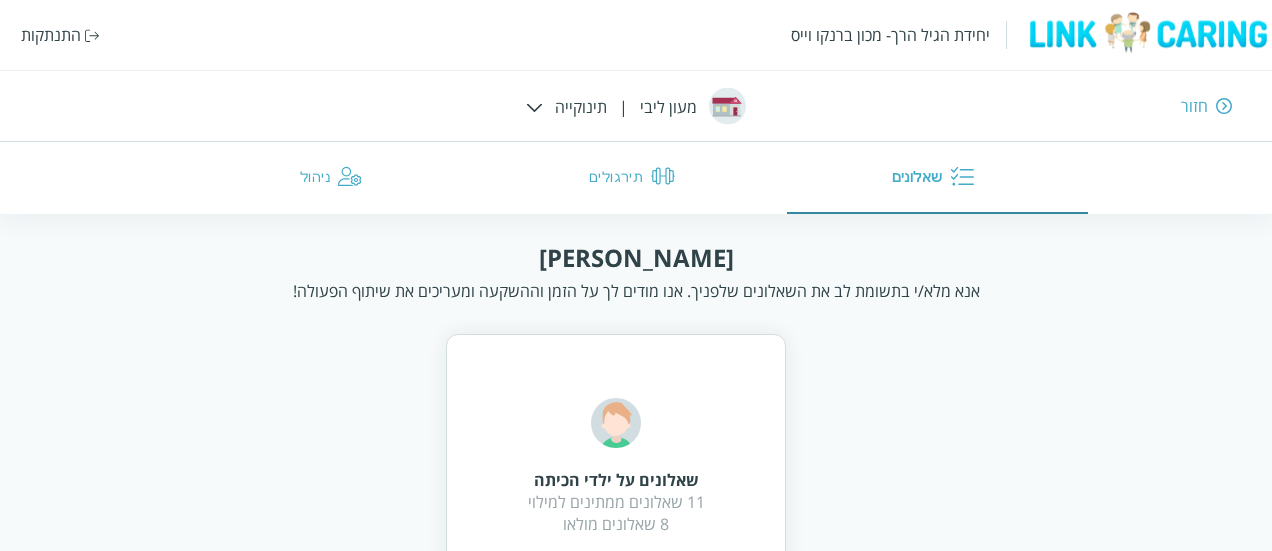 scroll, scrollTop: 87, scrollLeft: 0, axis: vertical 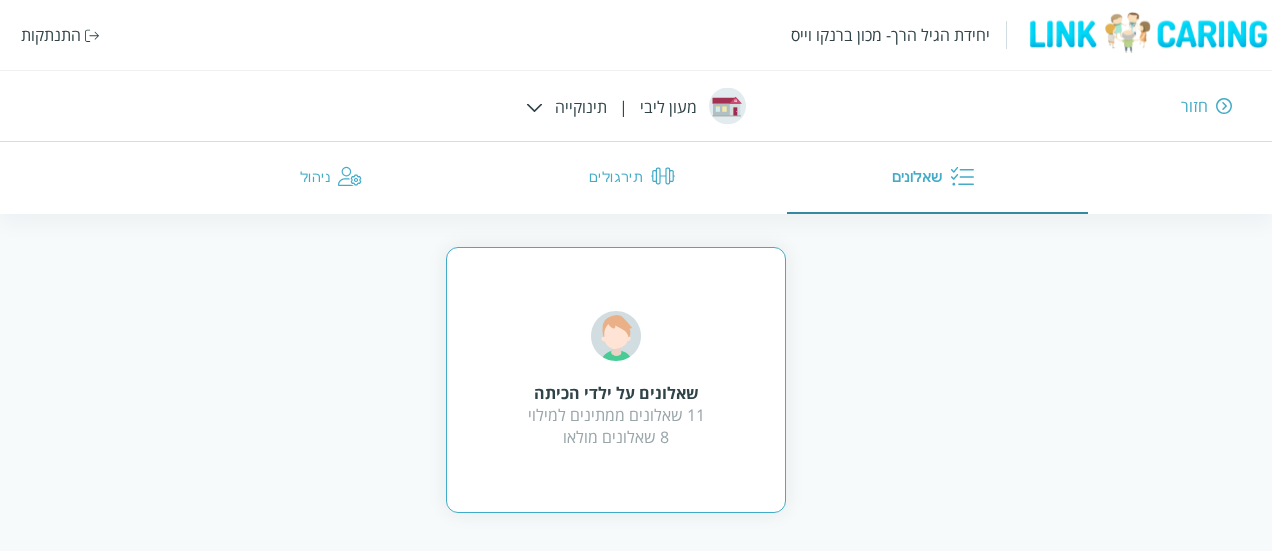 click on "שאלונים על ילדי הכיתה 11 שאלונים  ממתינים למילוי 8 שאלונים מולאו" at bounding box center (616, 380) 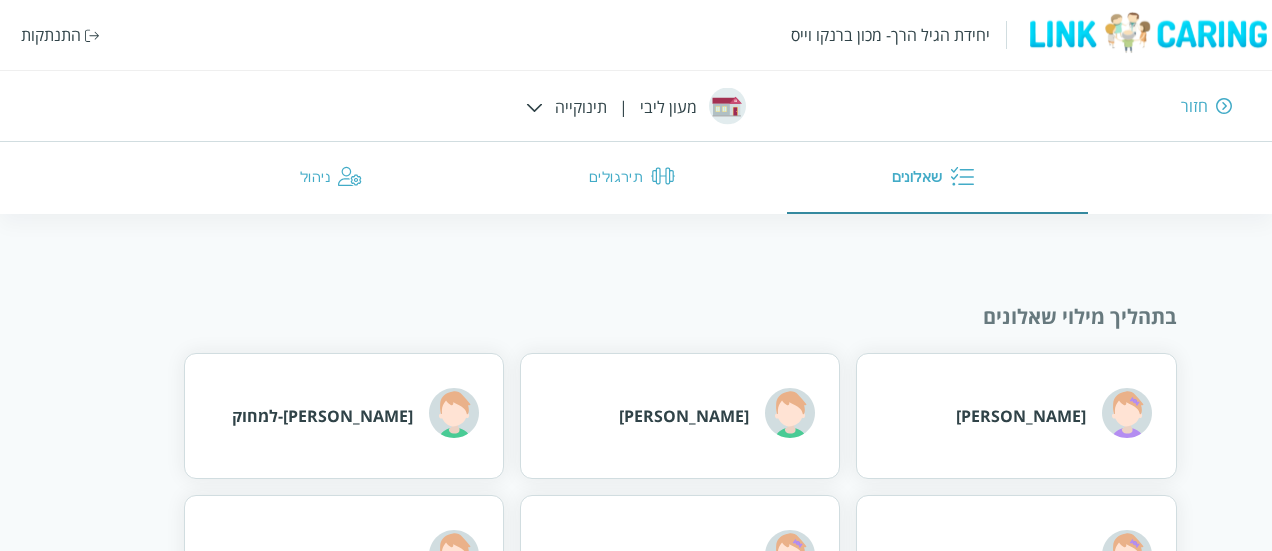 scroll, scrollTop: 61, scrollLeft: 0, axis: vertical 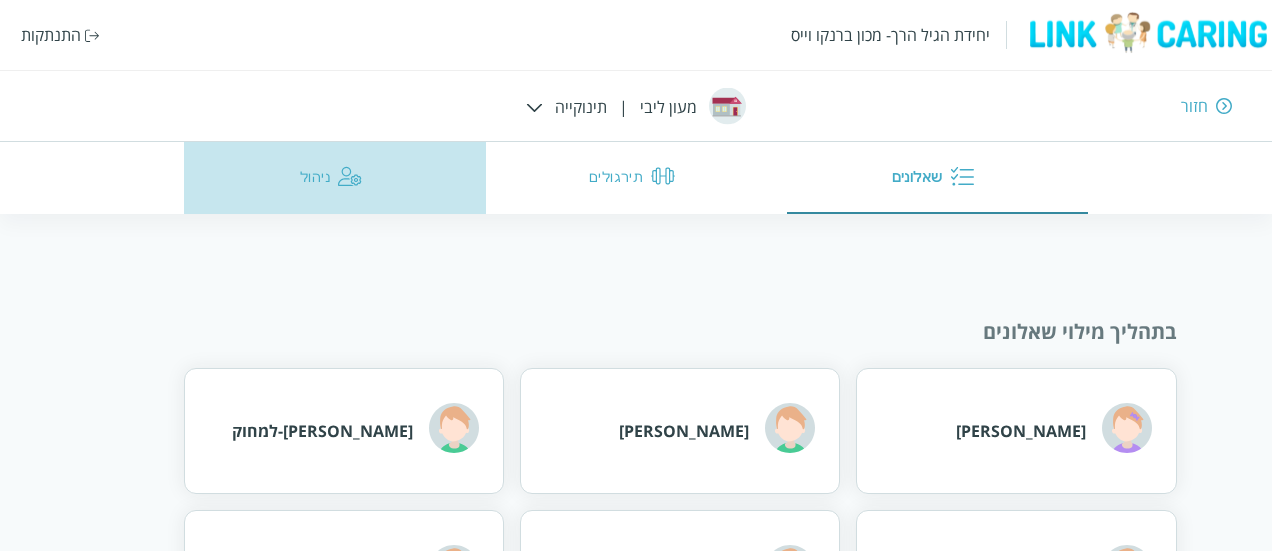 click at bounding box center [350, 178] 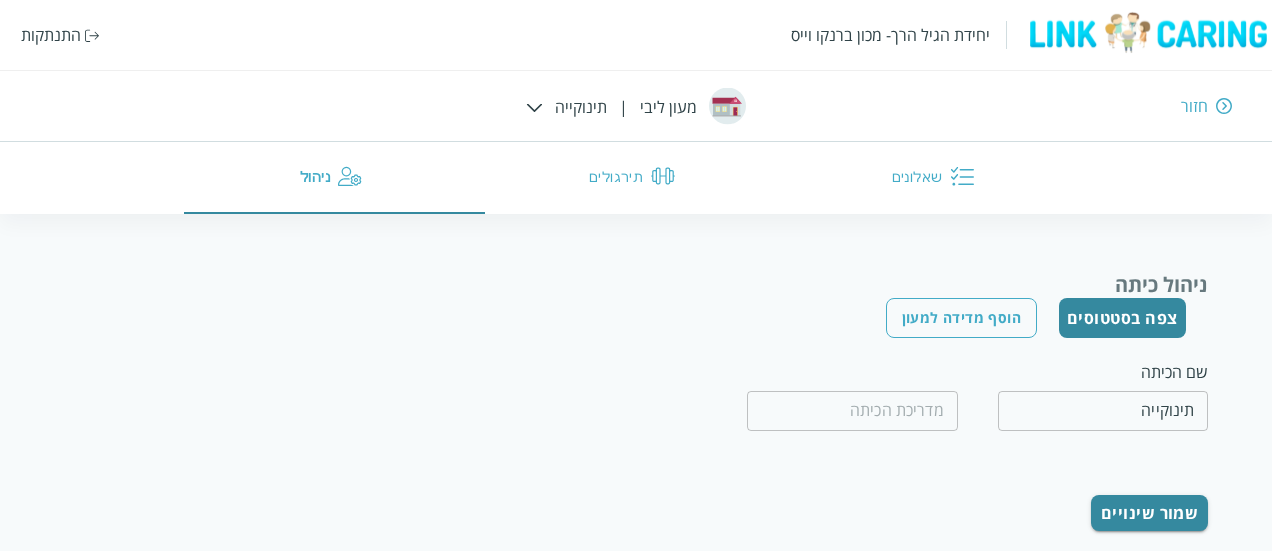 click on "חזור" at bounding box center [922, 106] 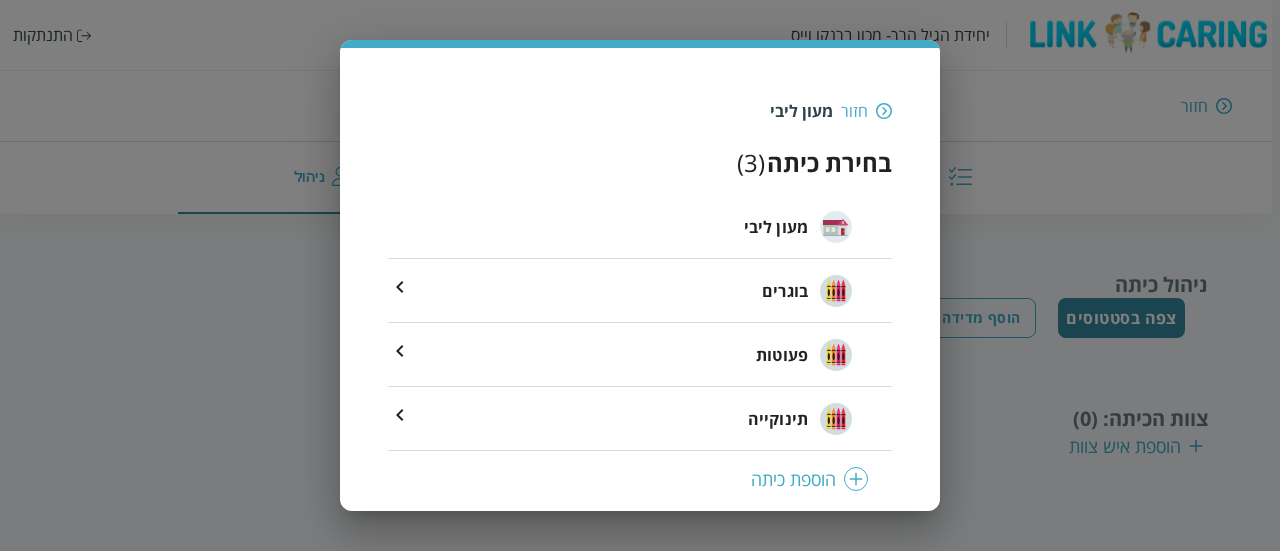 click on "בוגרים" at bounding box center (785, 291) 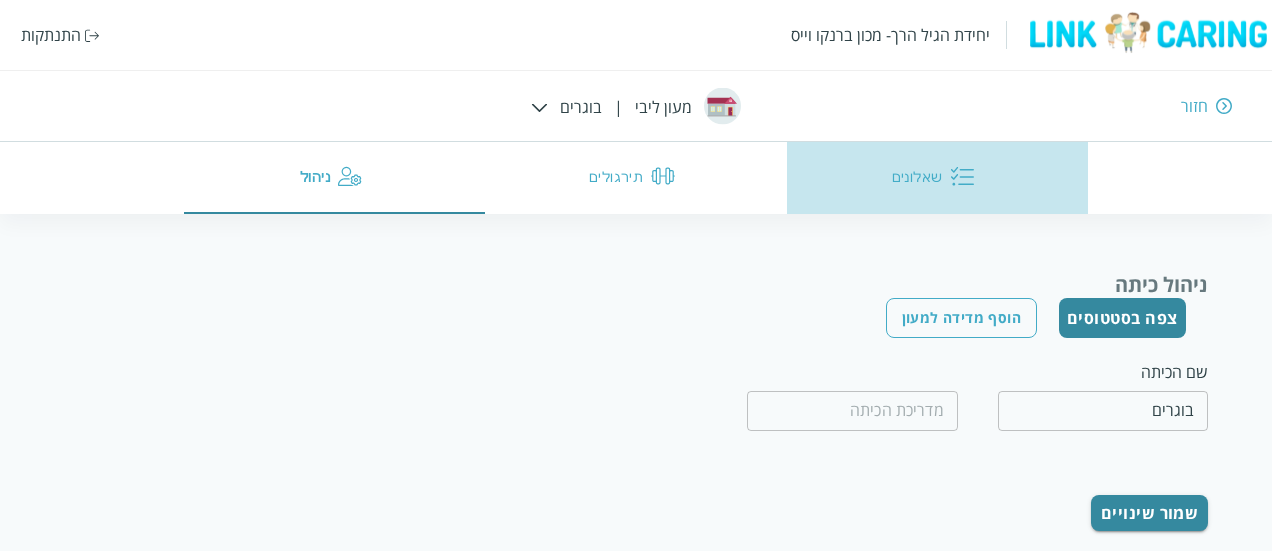 click on "שאלונים" at bounding box center (937, 178) 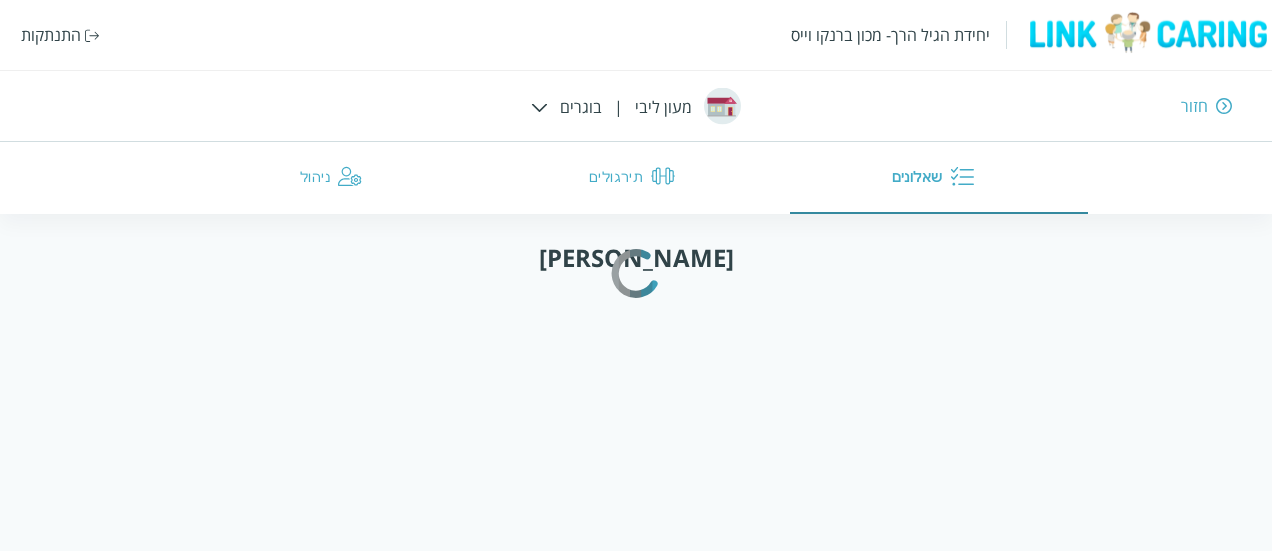 scroll, scrollTop: 0, scrollLeft: 0, axis: both 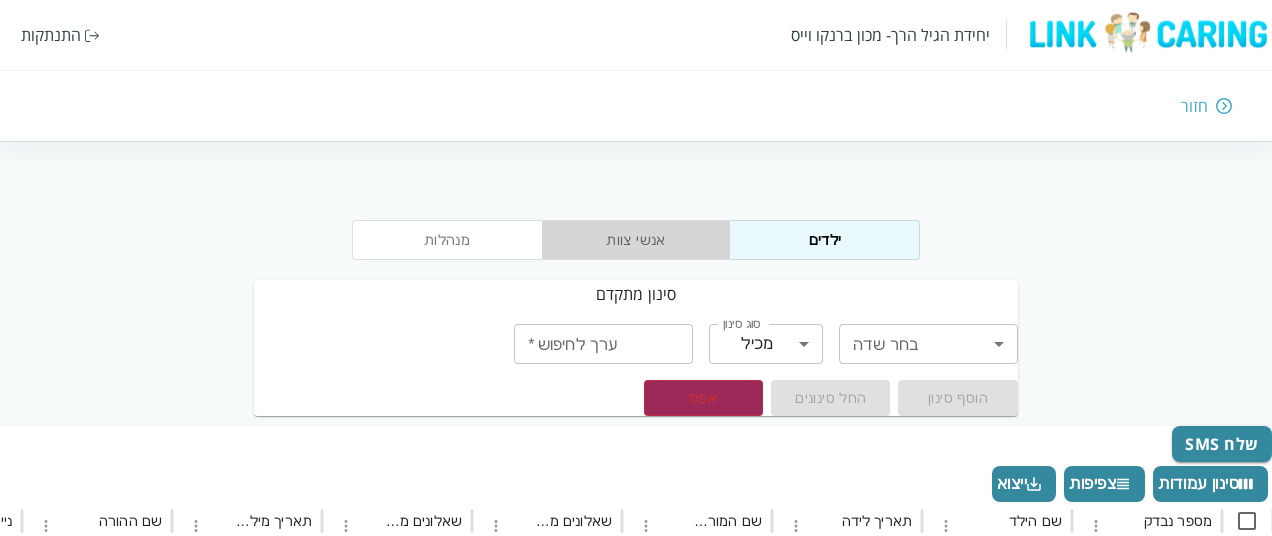 click on "אנשי צוות" at bounding box center [636, 240] 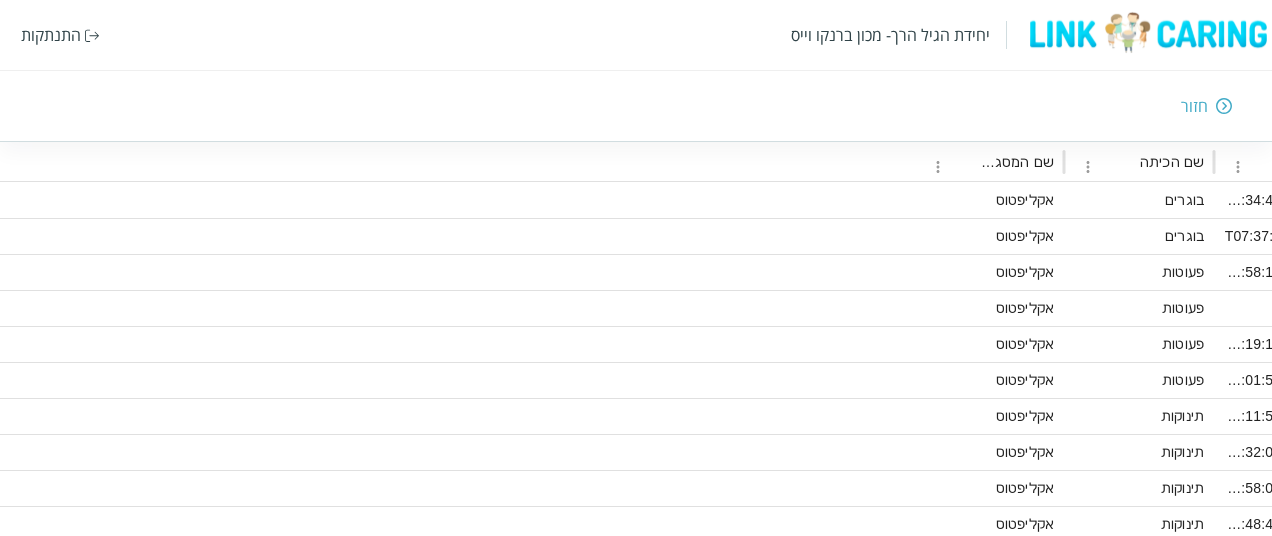 scroll, scrollTop: 359, scrollLeft: -1126, axis: both 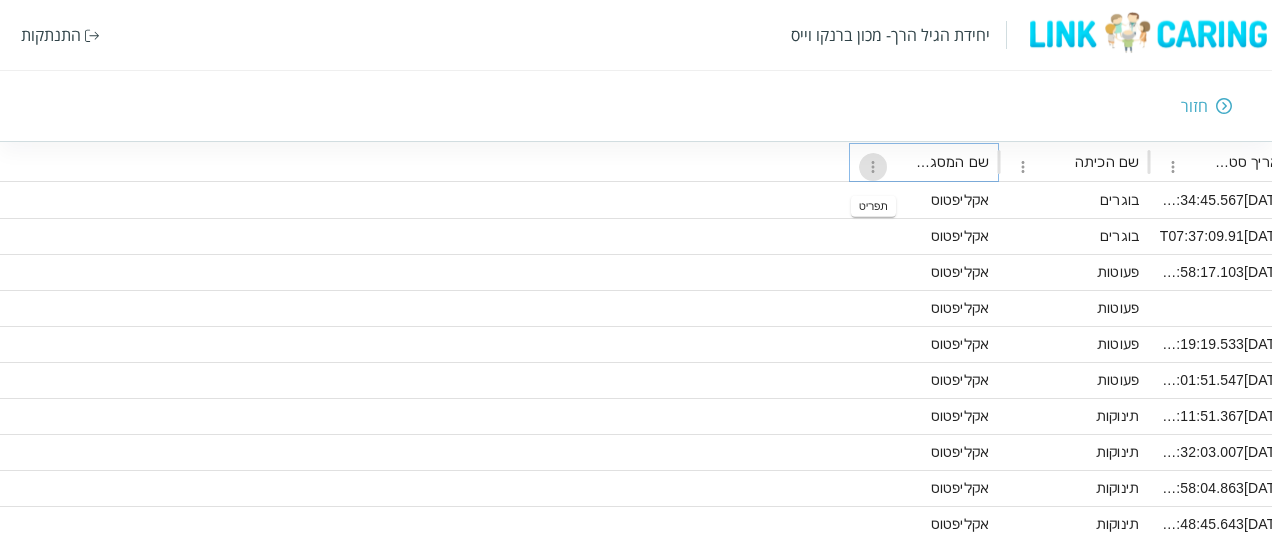 click 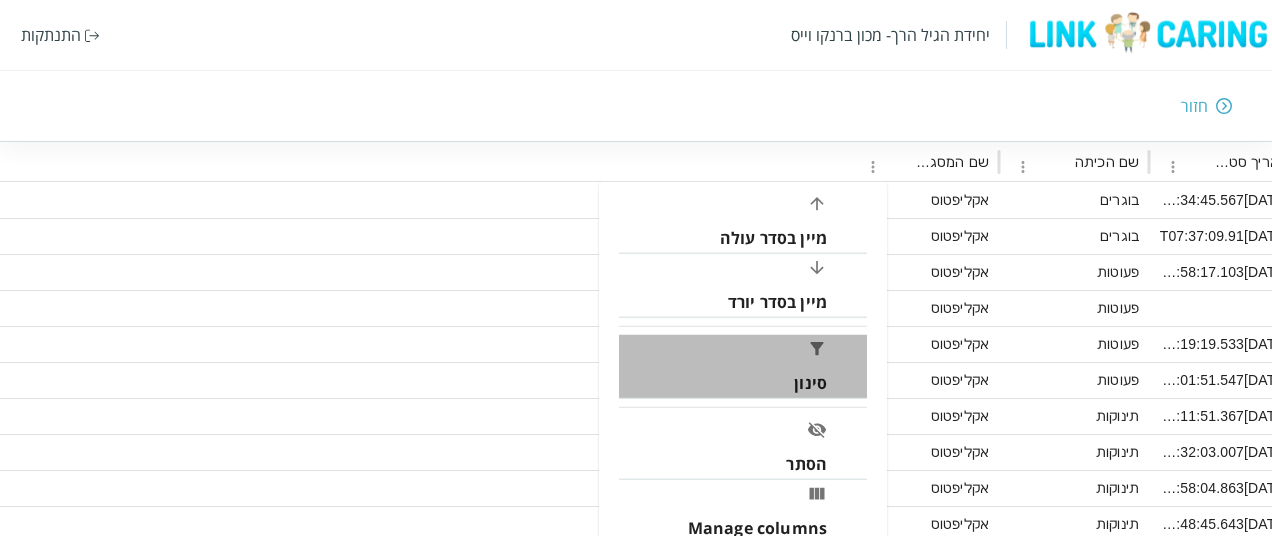 click on "סינון" at bounding box center (743, 367) 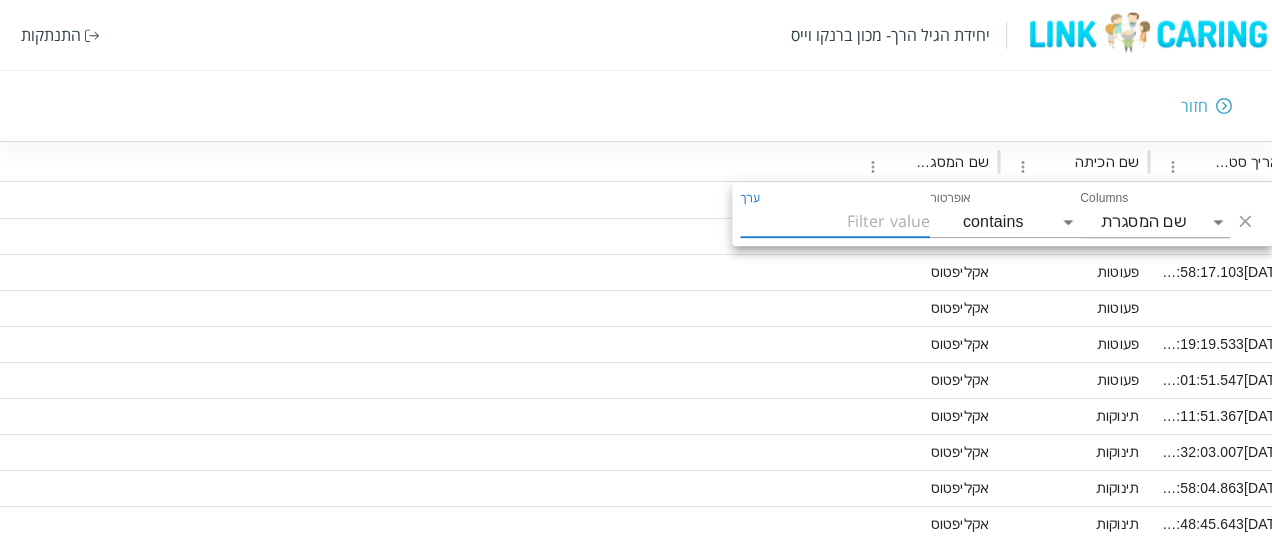type on "A" 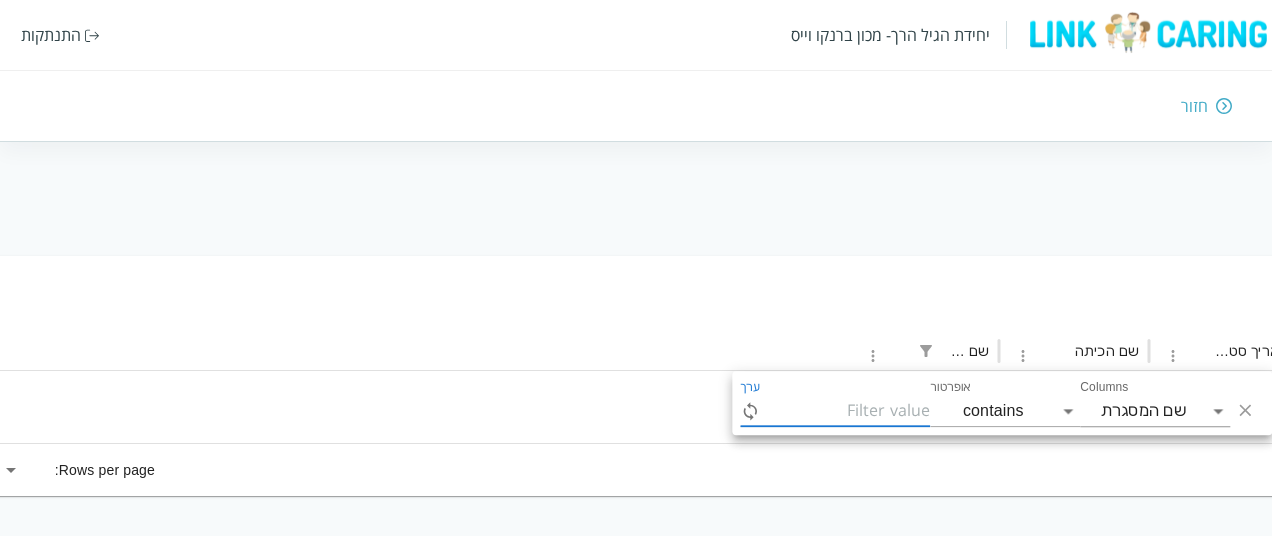 scroll, scrollTop: 359, scrollLeft: -1126, axis: both 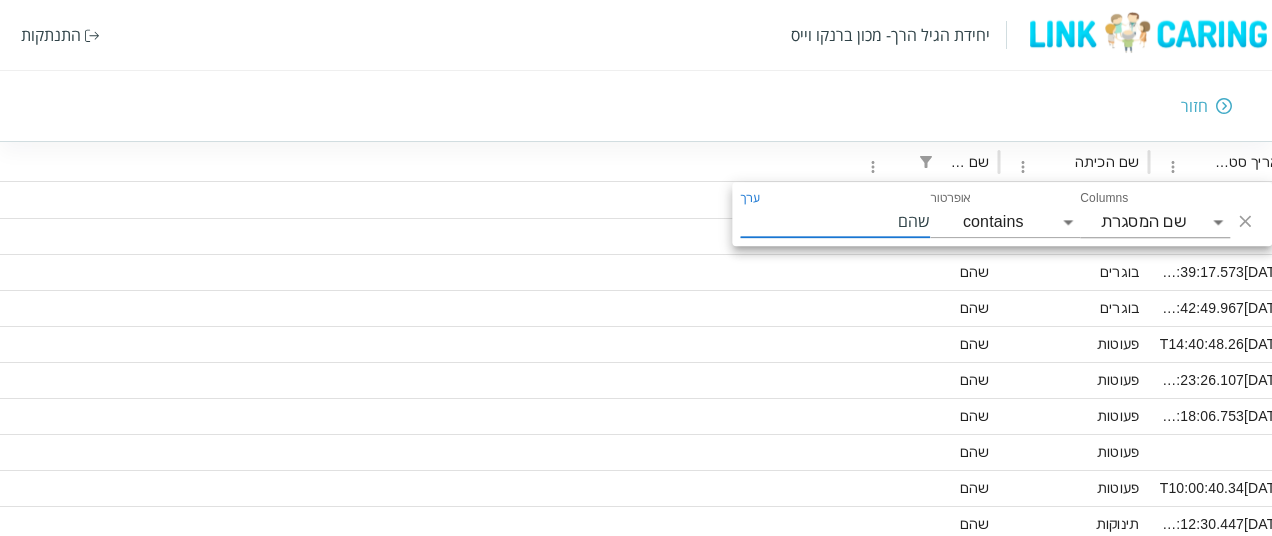type on "שהם" 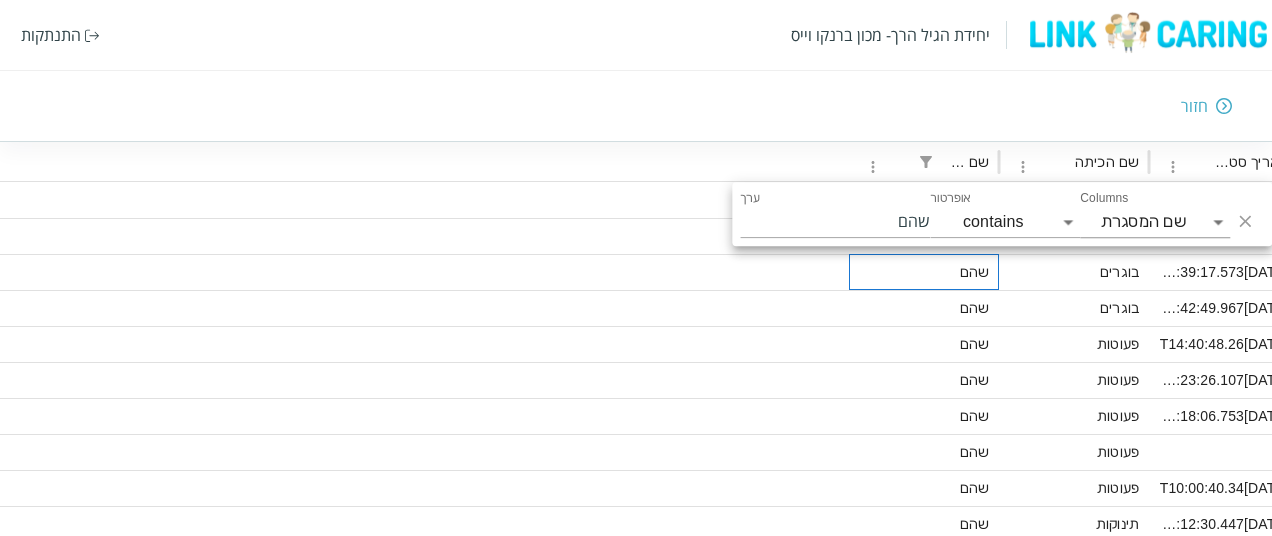 click on "שהם" at bounding box center (924, 272) 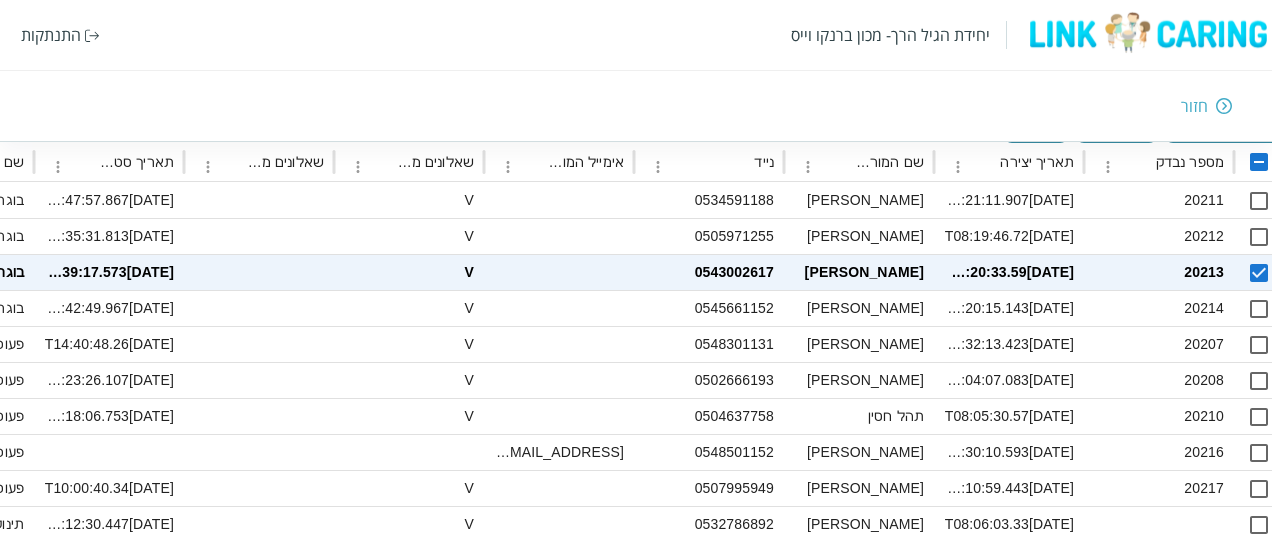 scroll, scrollTop: 359, scrollLeft: 0, axis: vertical 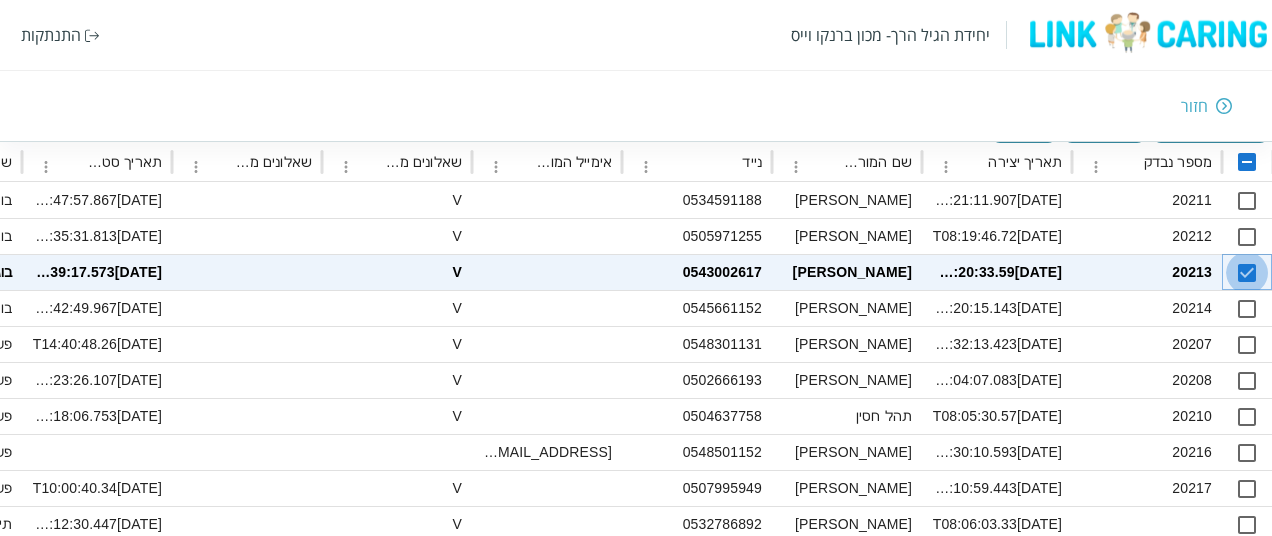 click at bounding box center (1247, 273) 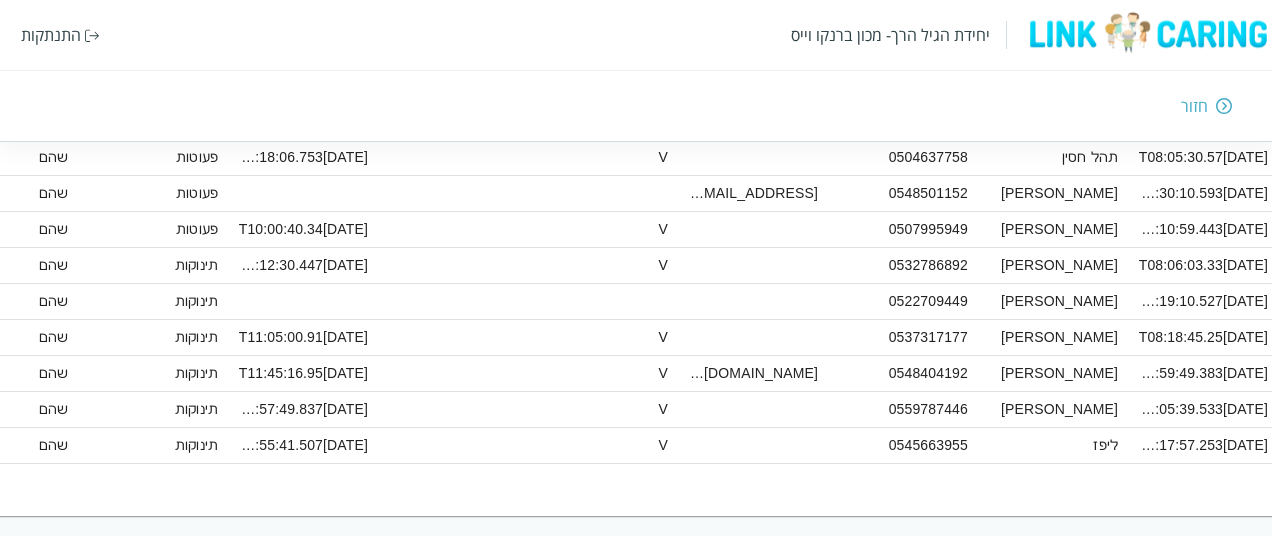 scroll, scrollTop: 0, scrollLeft: -206, axis: horizontal 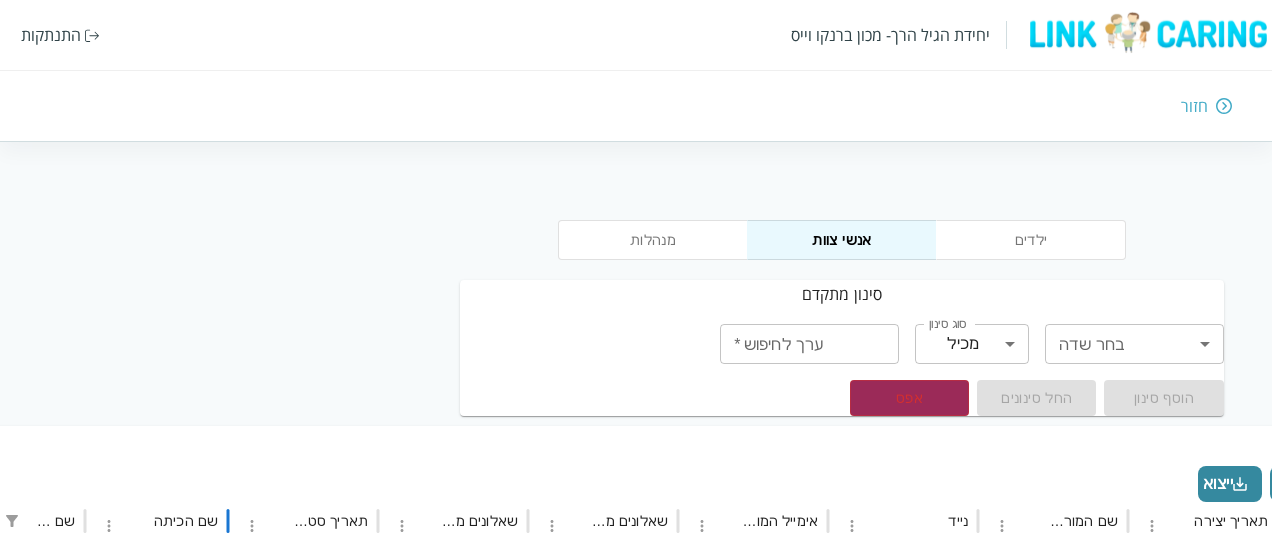 drag, startPoint x: 225, startPoint y: 513, endPoint x: 242, endPoint y: 512, distance: 17.029387 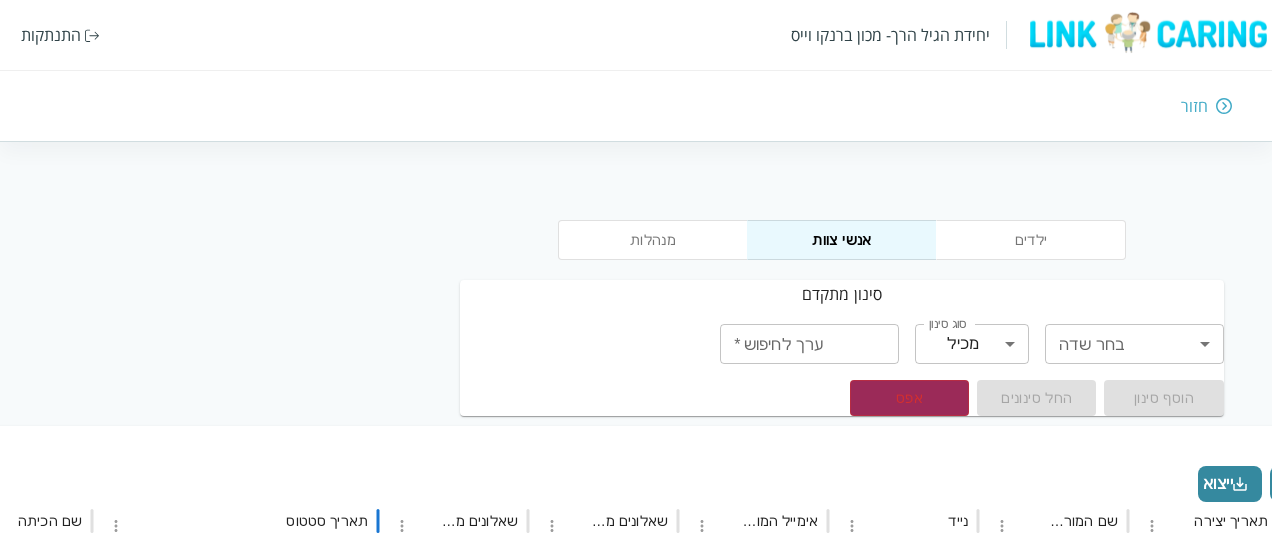 drag, startPoint x: 376, startPoint y: 521, endPoint x: 392, endPoint y: 521, distance: 16 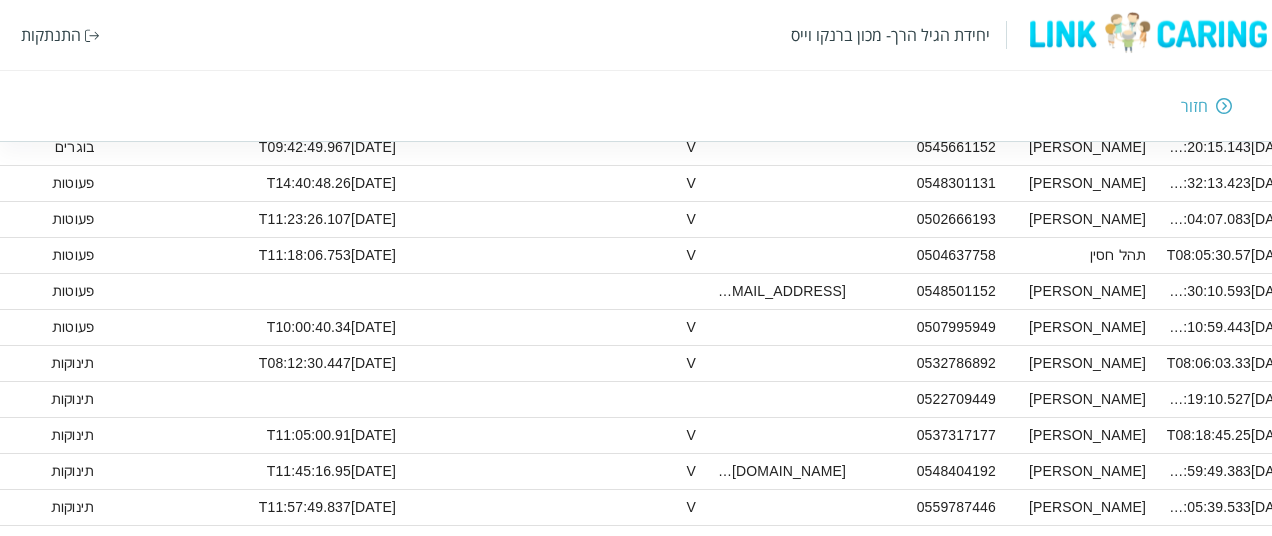 scroll, scrollTop: 521, scrollLeft: -234, axis: both 